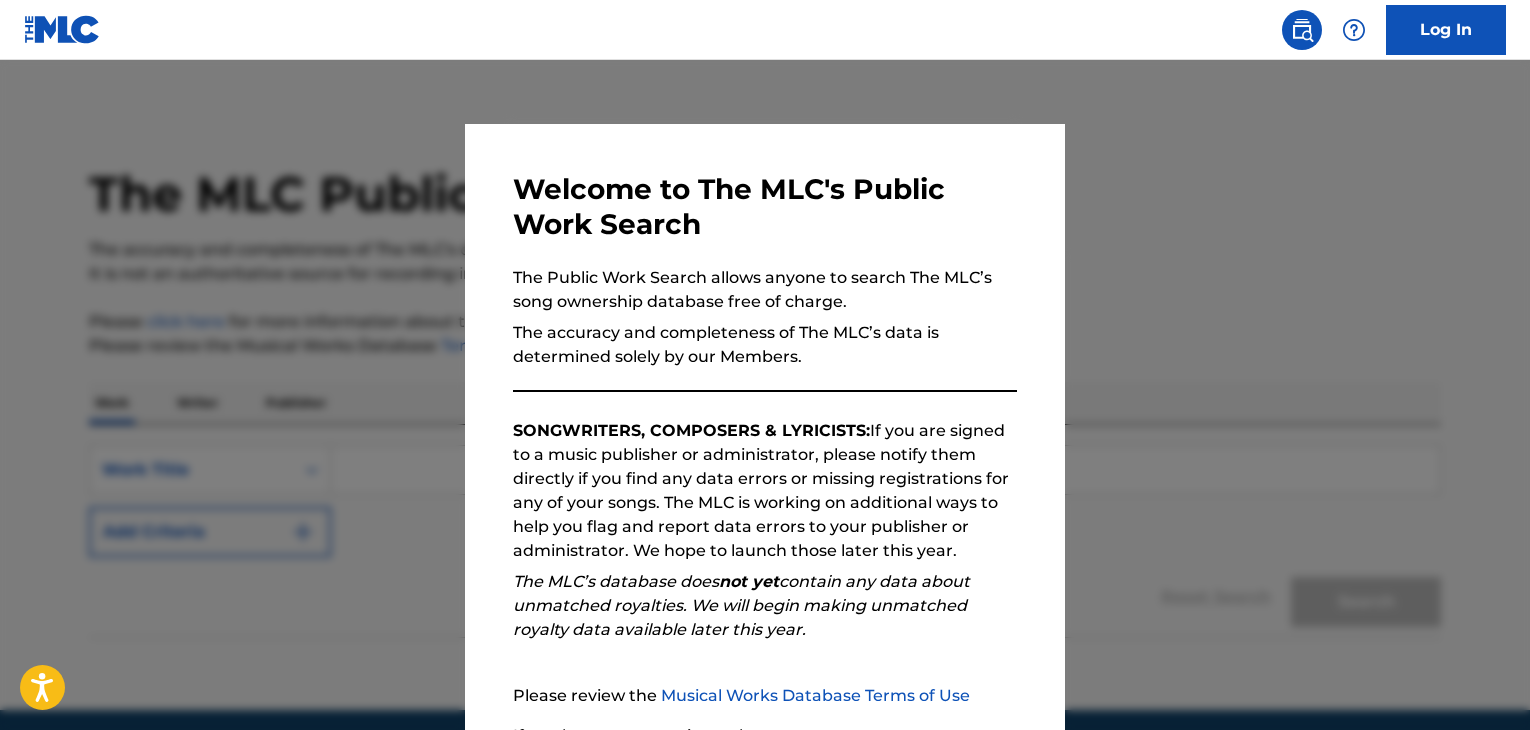 scroll, scrollTop: 0, scrollLeft: 0, axis: both 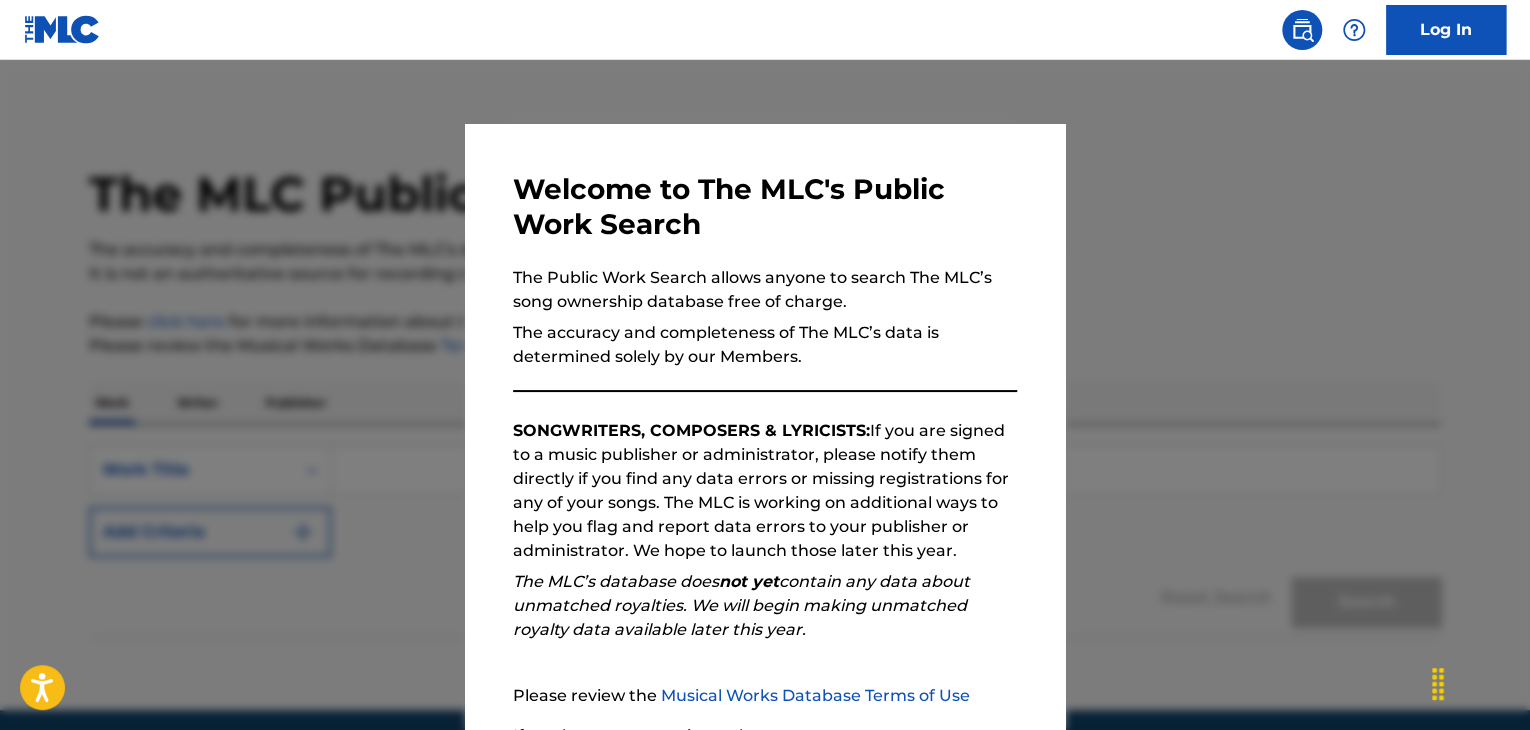 click at bounding box center (765, 425) 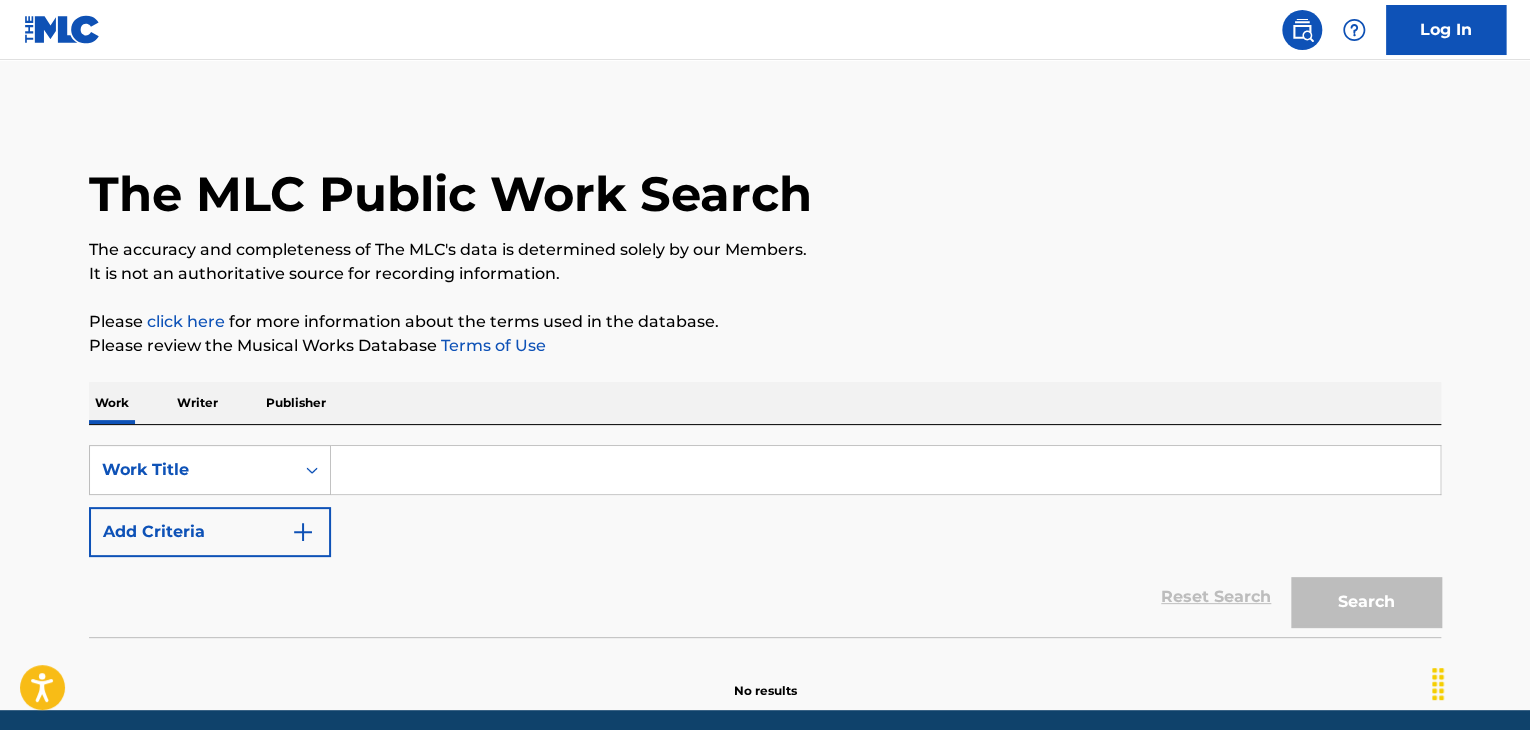 click on "Work Writer Publisher" at bounding box center [765, 403] 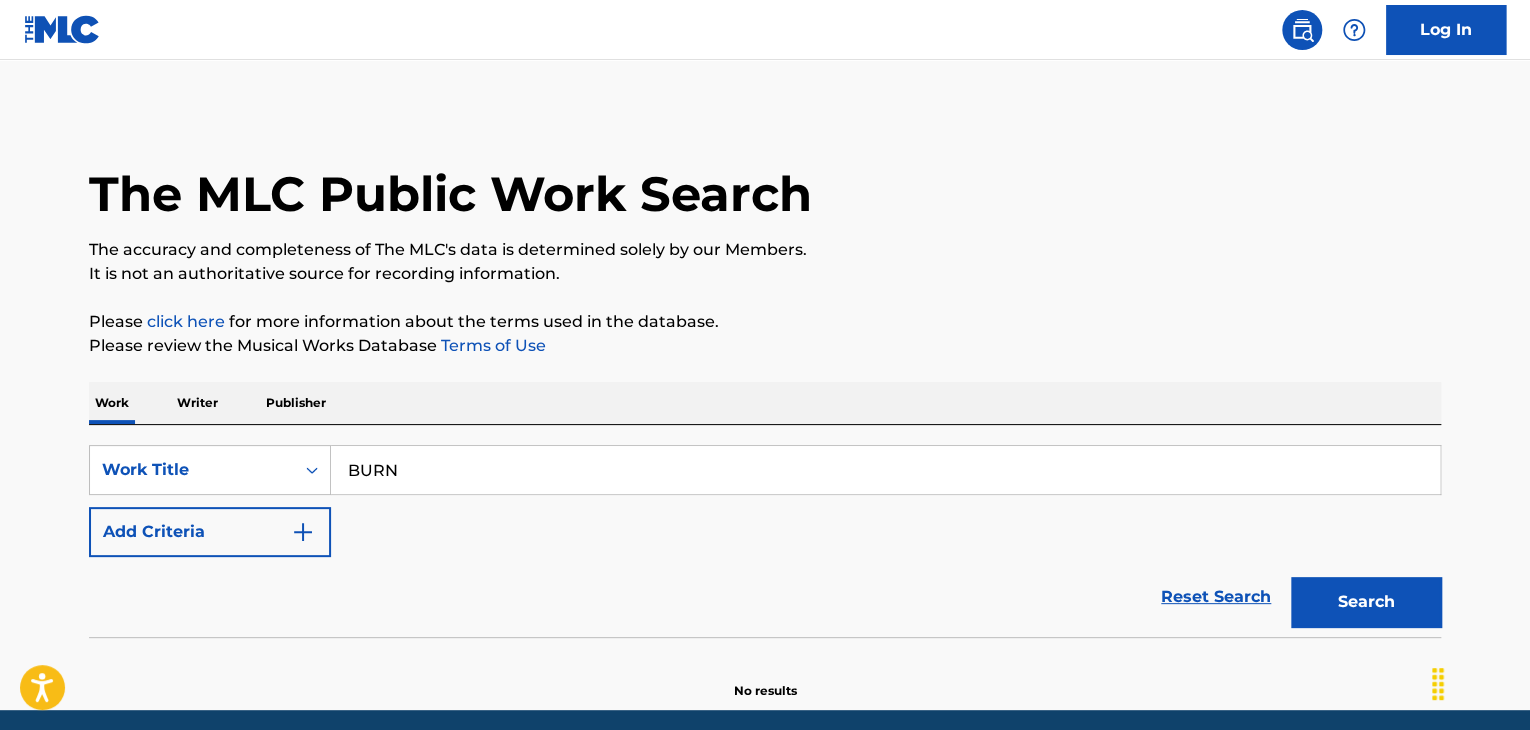 type on "BURN" 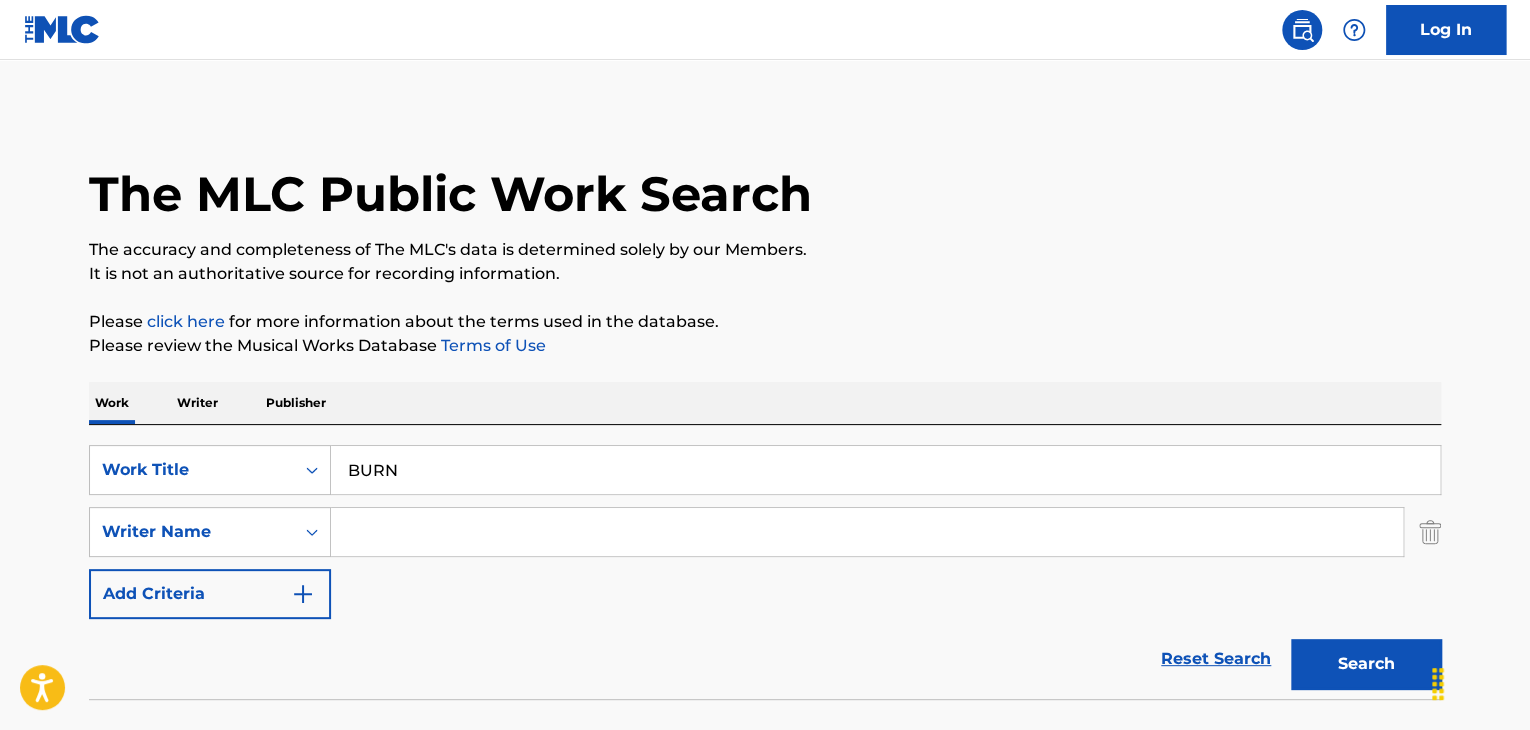 click at bounding box center (867, 532) 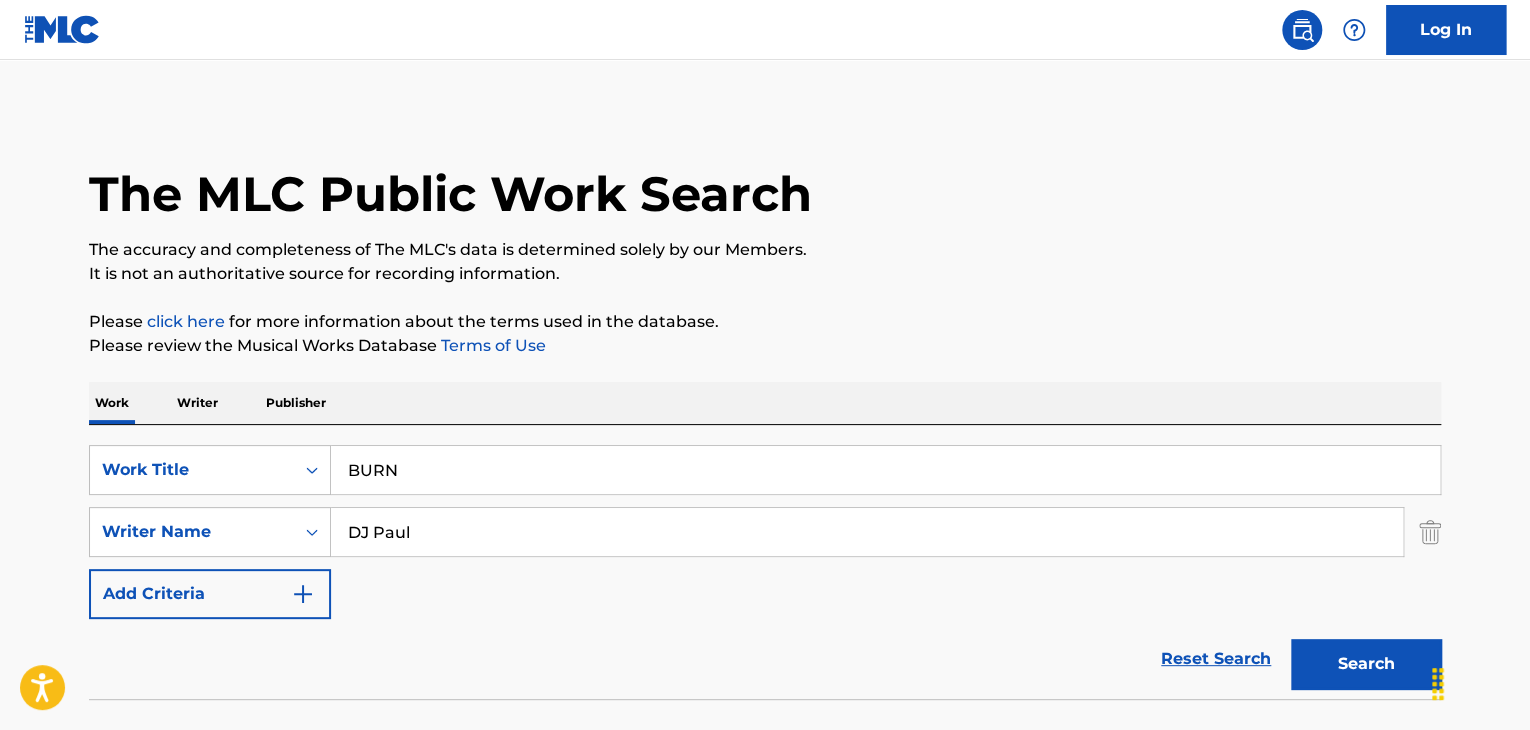 click on "Search" at bounding box center (1366, 664) 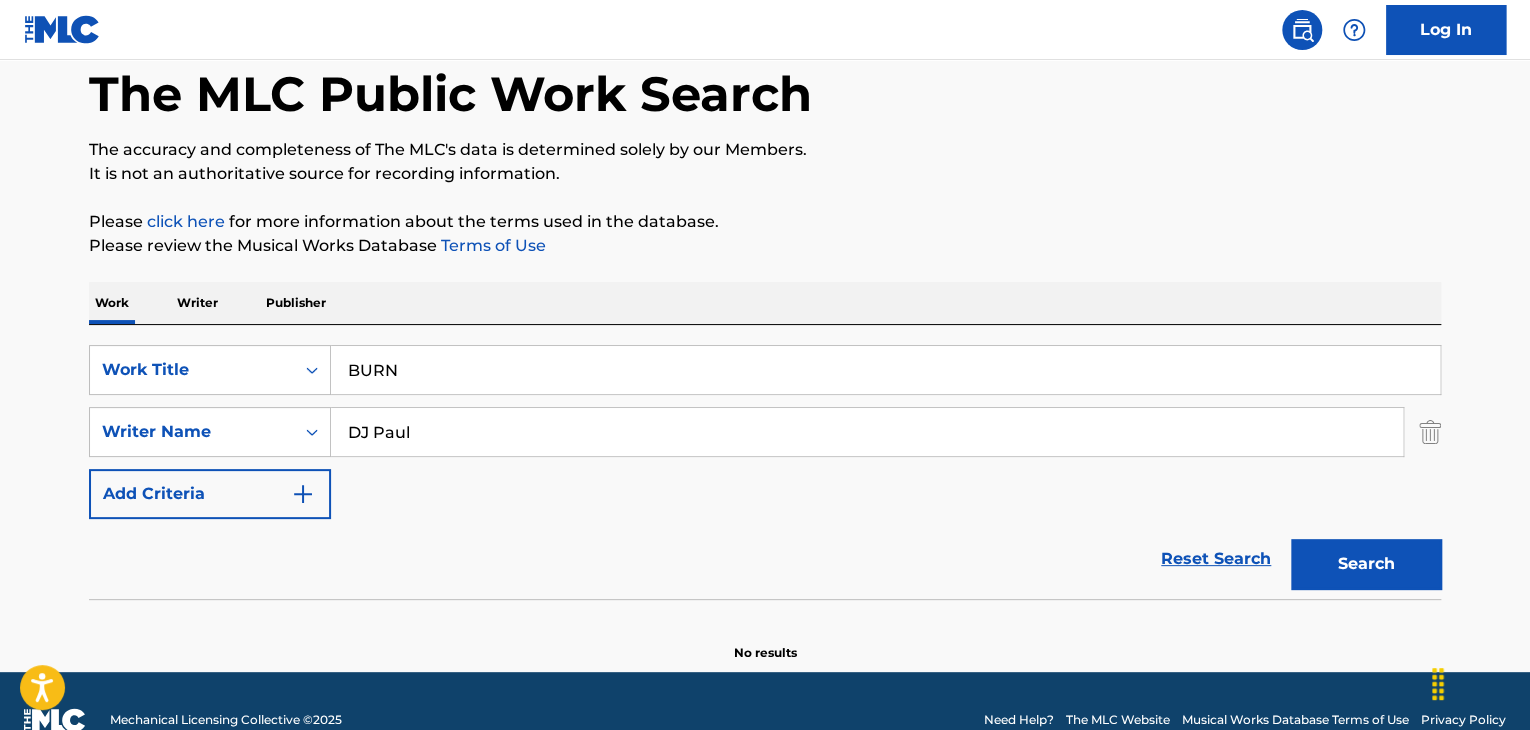 drag, startPoint x: 525, startPoint y: 434, endPoint x: 0, endPoint y: 414, distance: 525.3808 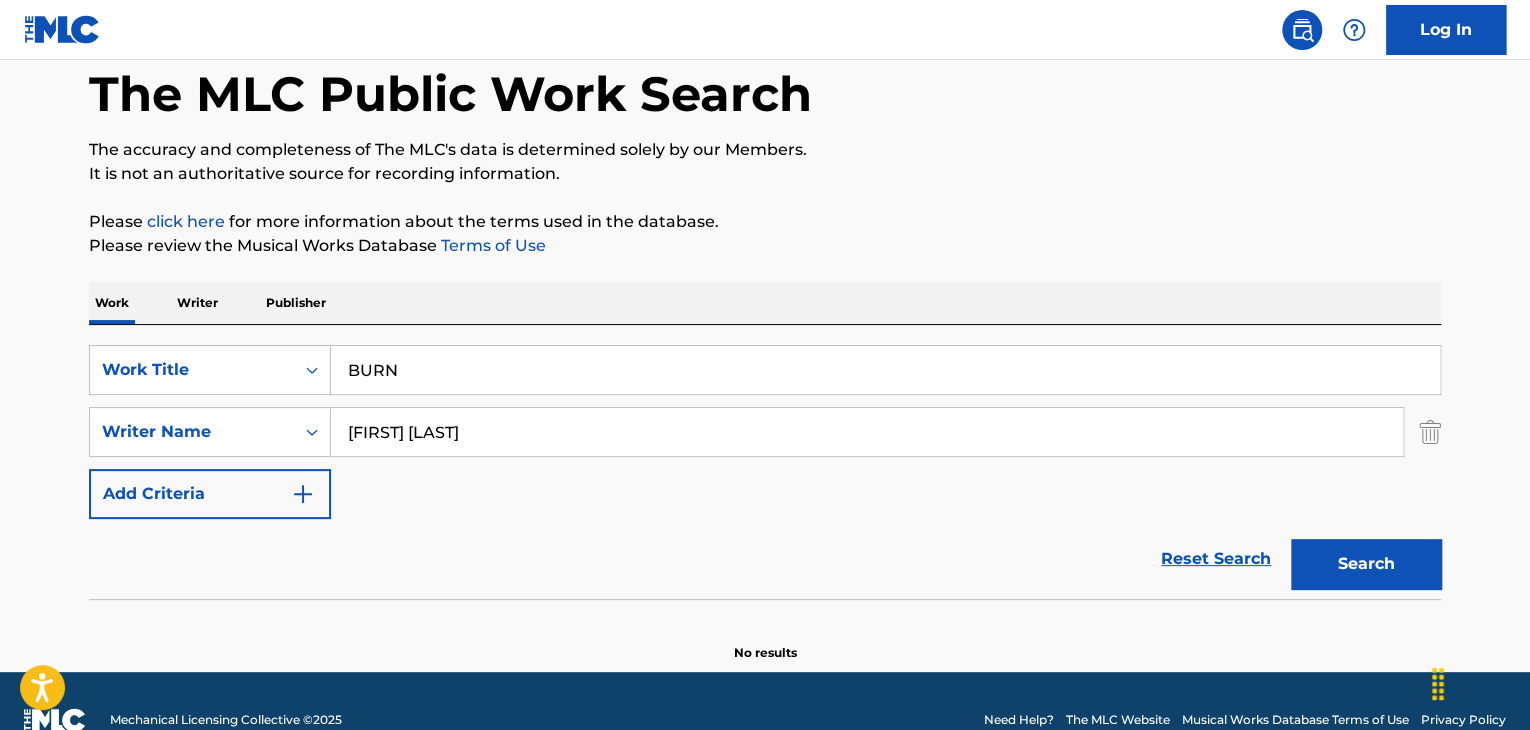 type on "[FIRST] [LAST]" 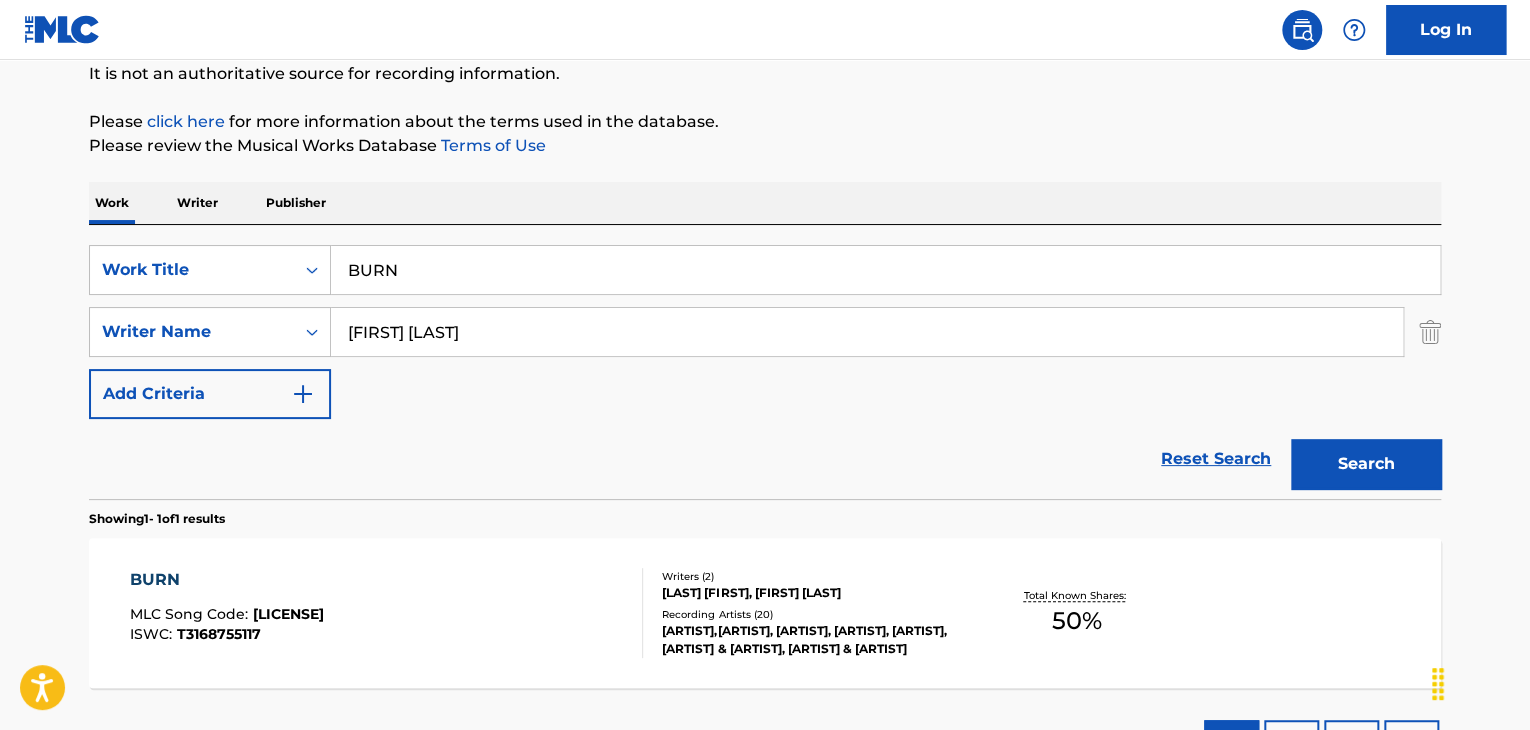 scroll, scrollTop: 358, scrollLeft: 0, axis: vertical 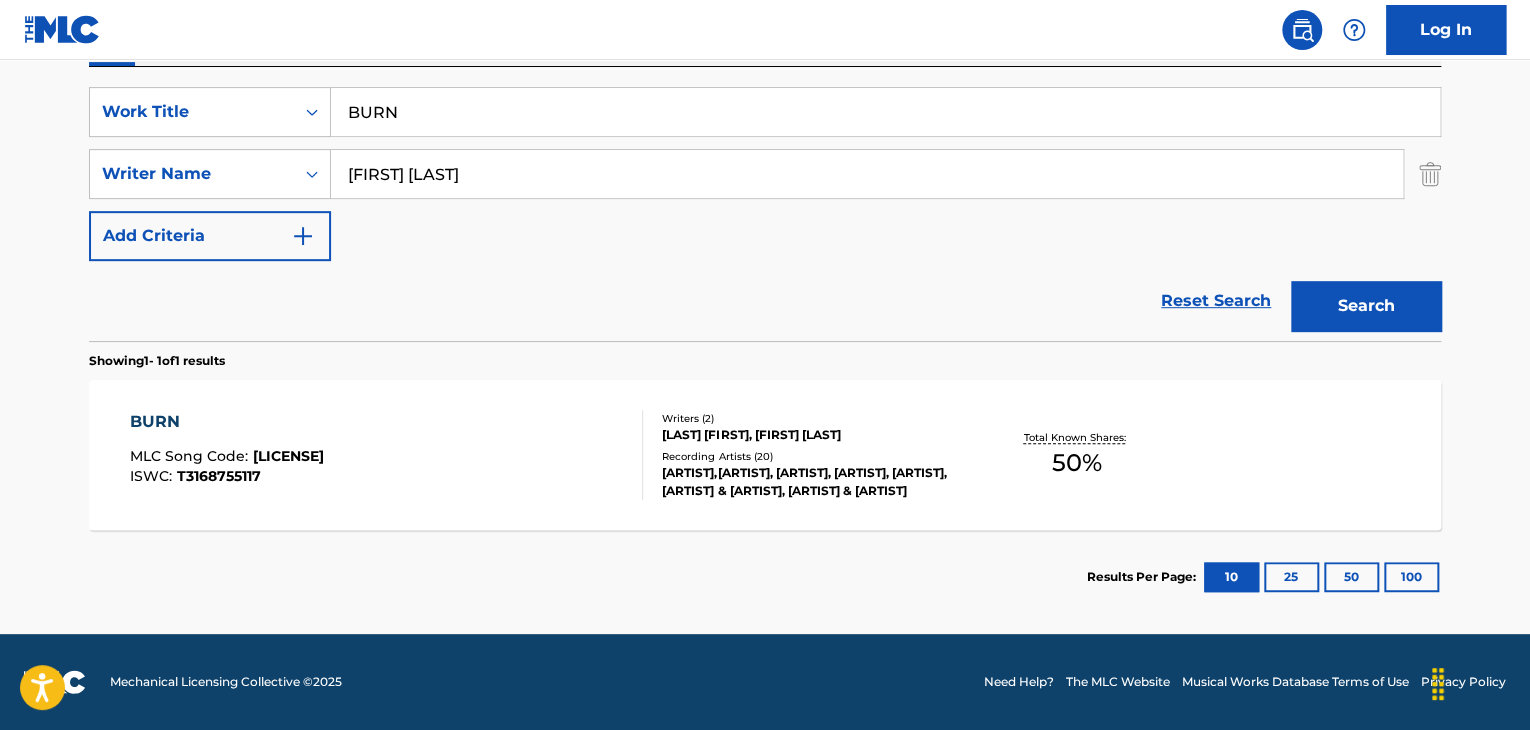 click on "[LAST] [FIRST], [FIRST] [LAST]" at bounding box center [813, 435] 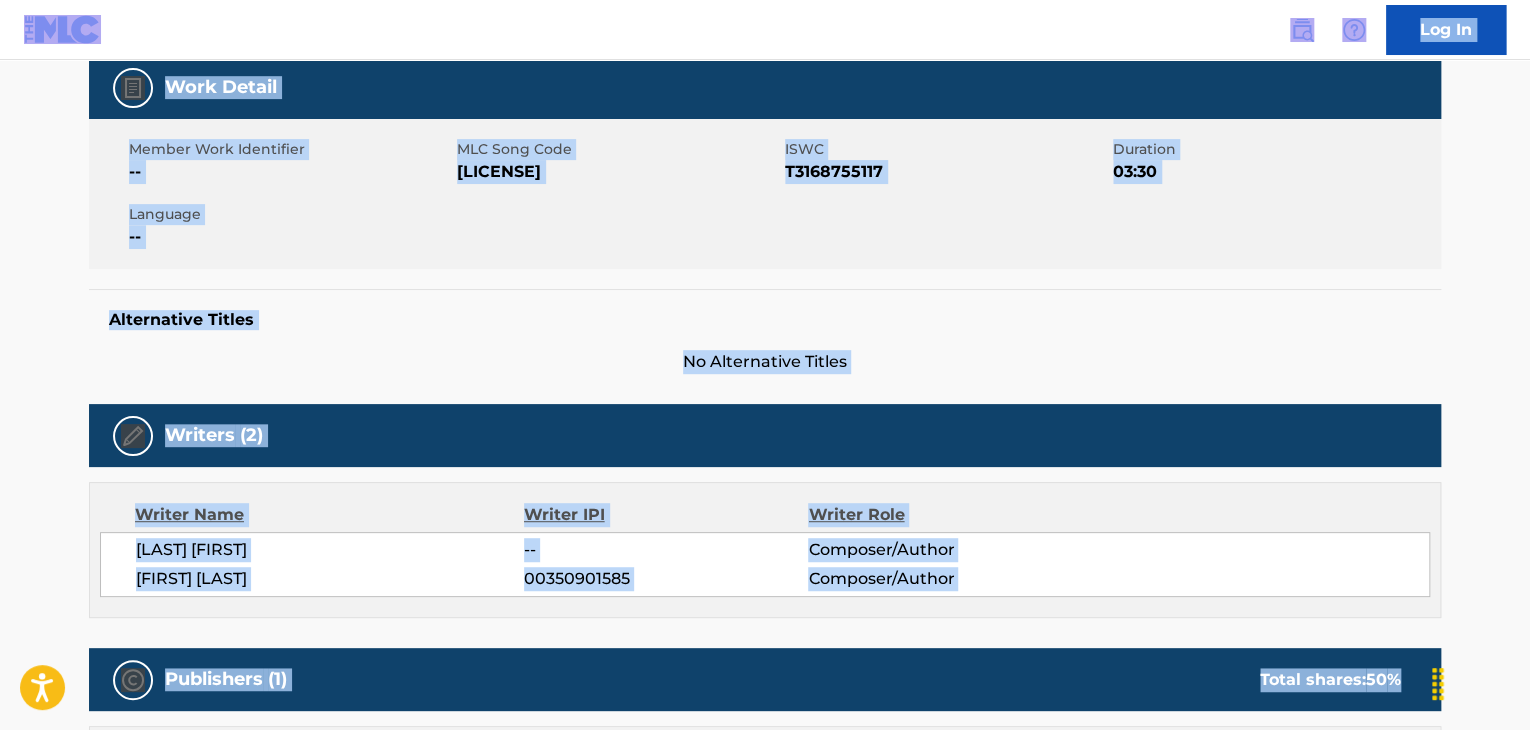 scroll, scrollTop: 700, scrollLeft: 0, axis: vertical 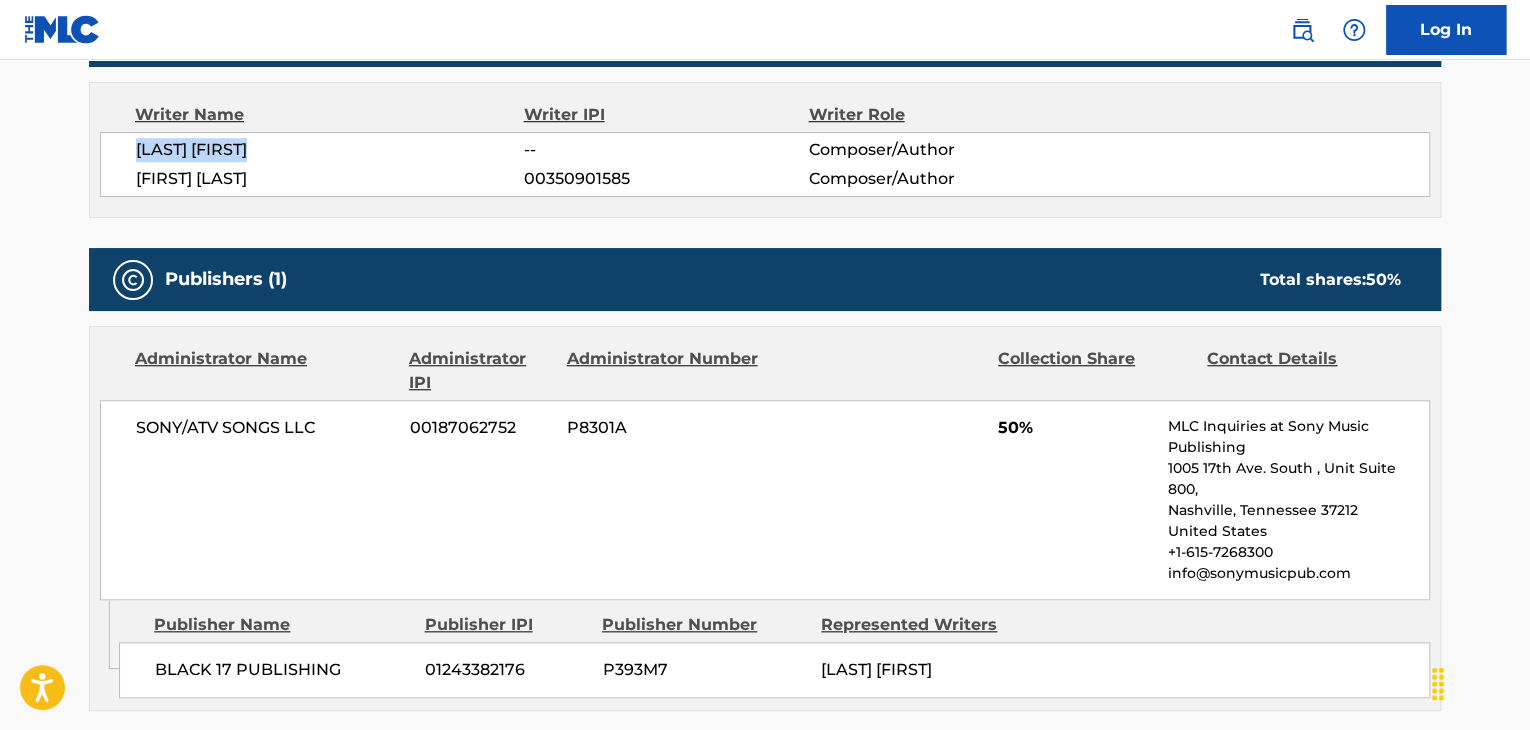 drag, startPoint x: 136, startPoint y: 146, endPoint x: 346, endPoint y: 151, distance: 210.05951 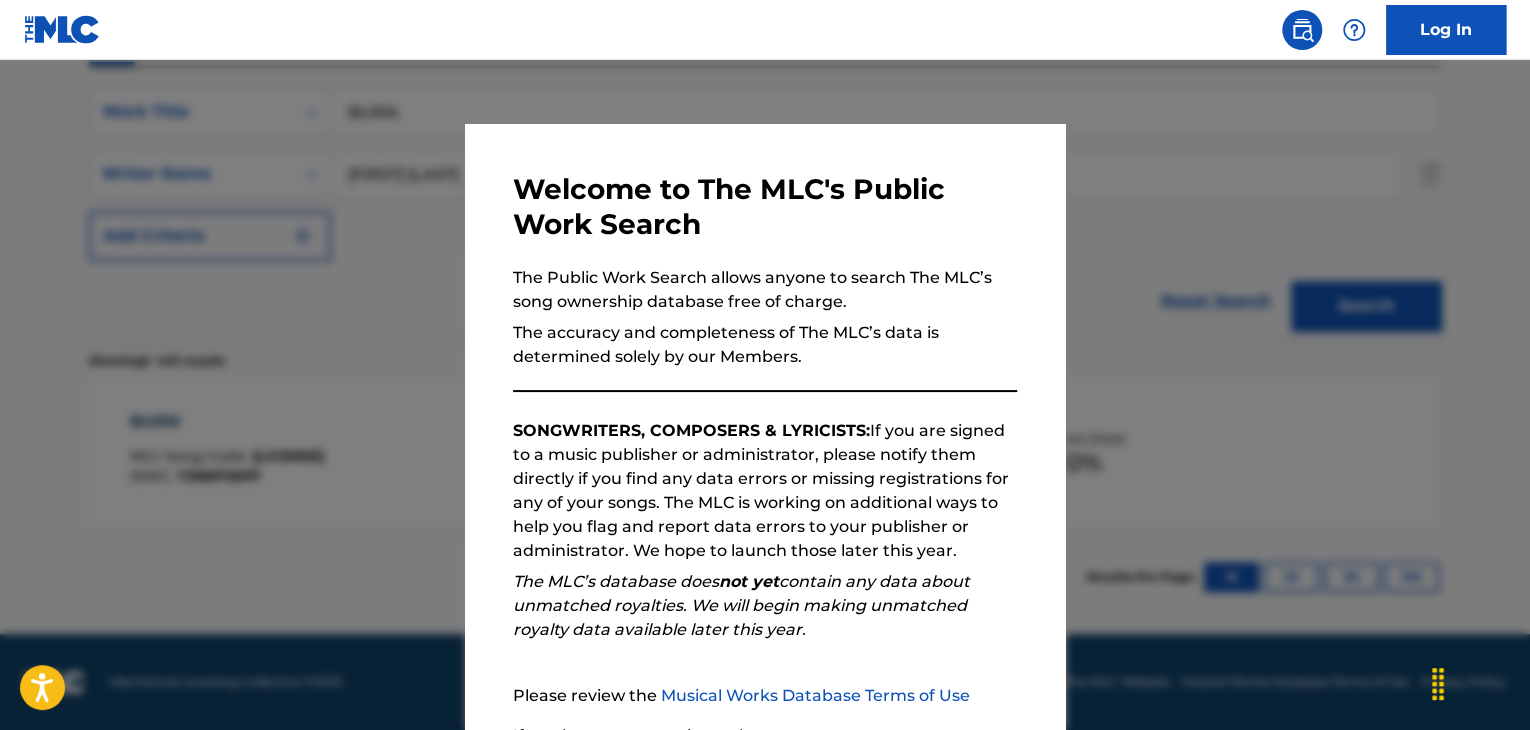 scroll, scrollTop: 358, scrollLeft: 0, axis: vertical 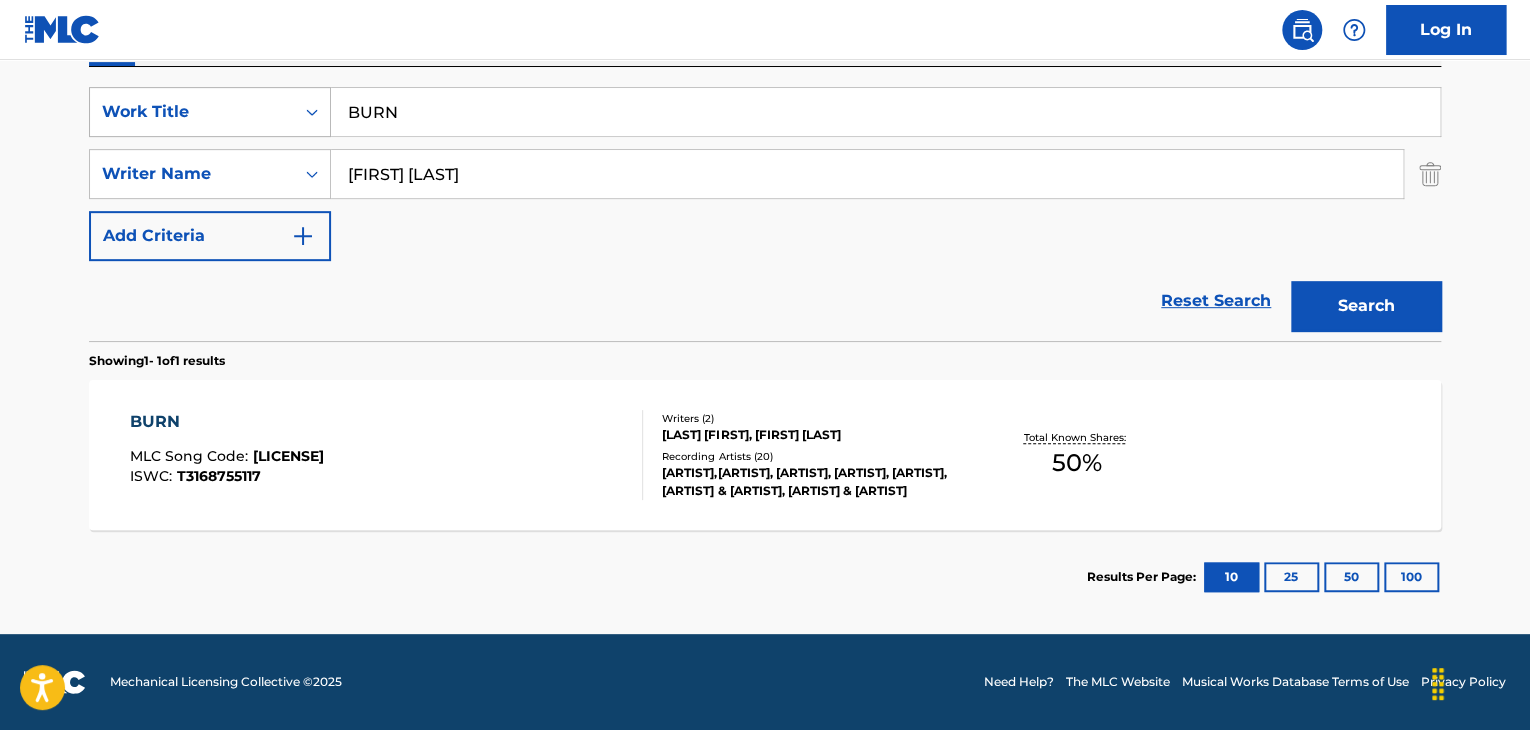 drag, startPoint x: 576, startPoint y: 180, endPoint x: 176, endPoint y: 125, distance: 403.76355 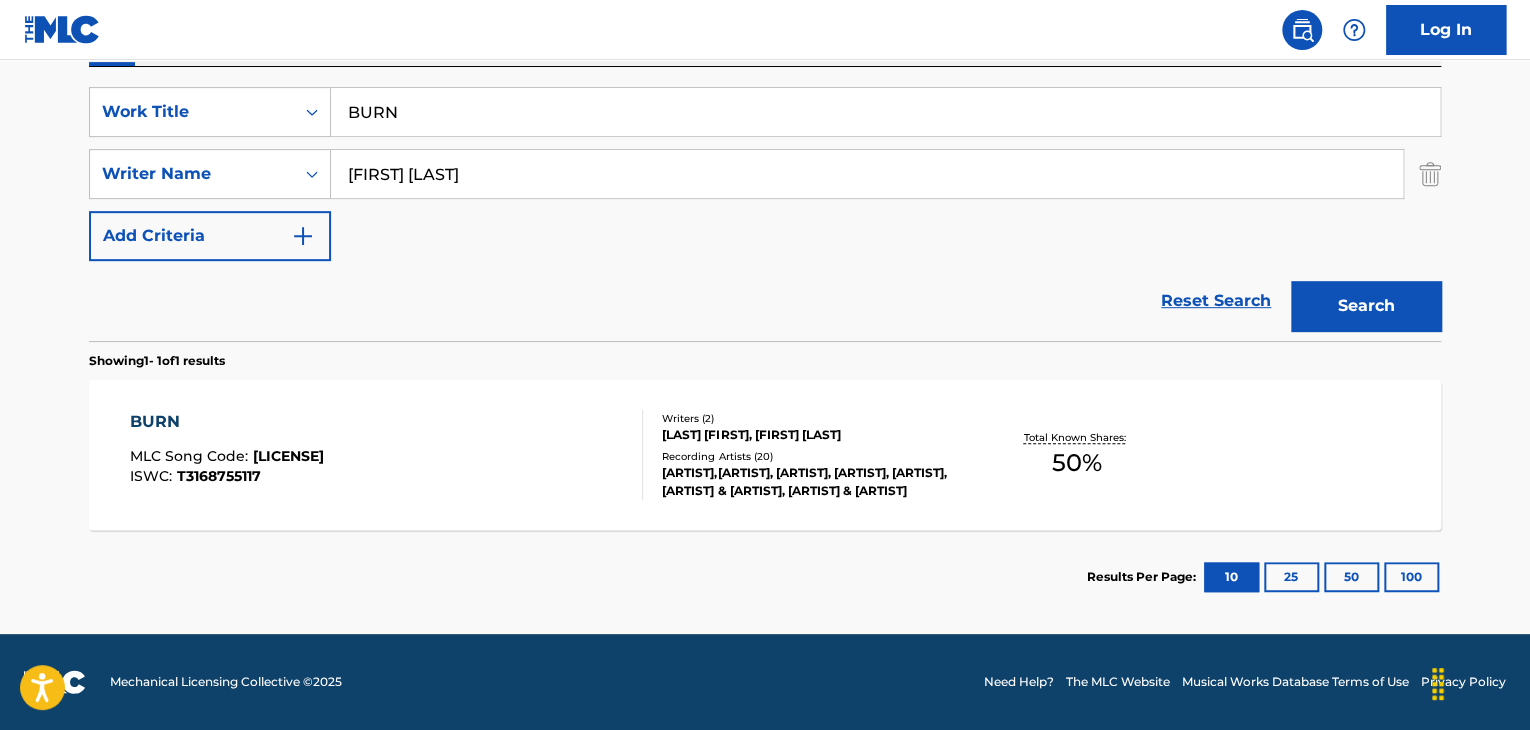 paste on "[LAST] [FIRST]" 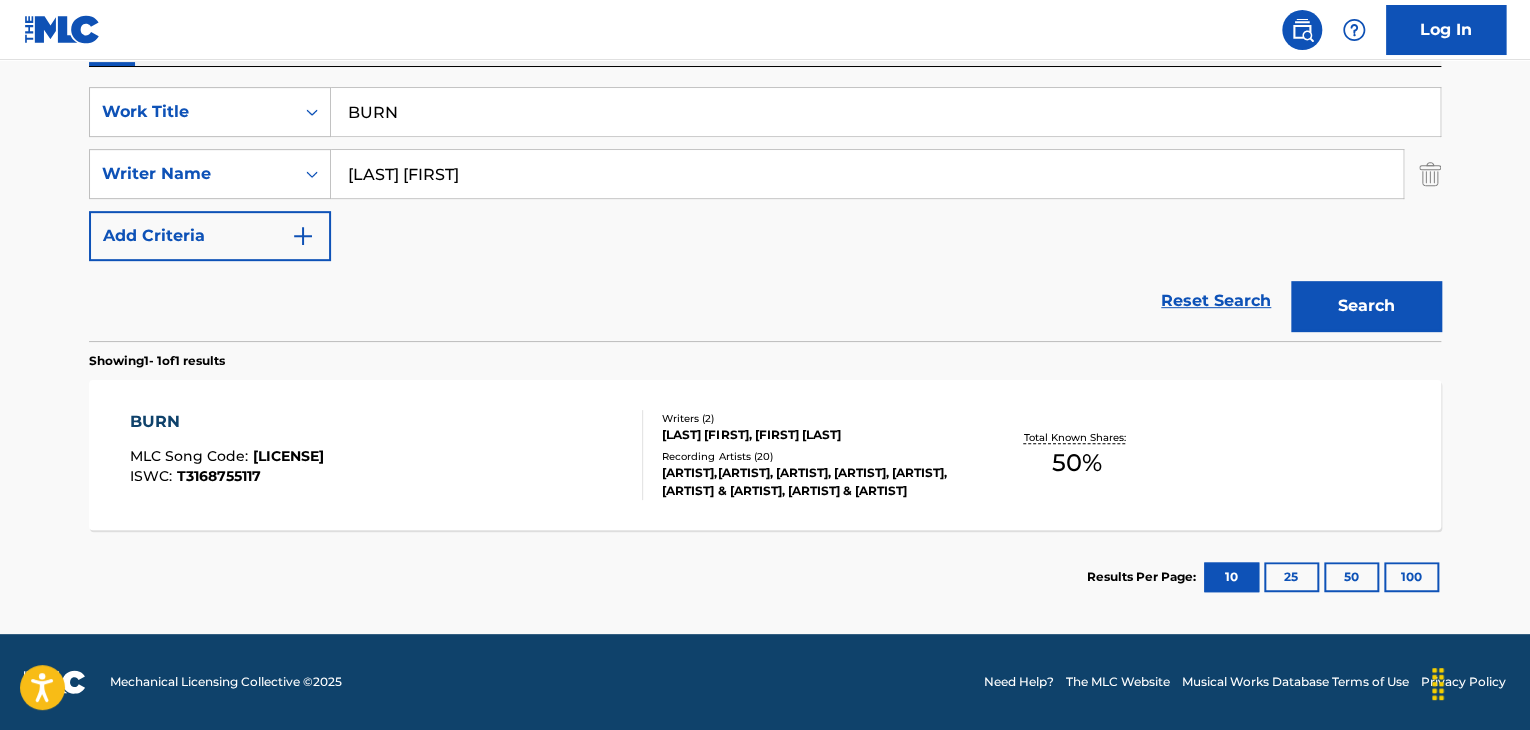 type on "[LAST] [FIRST]" 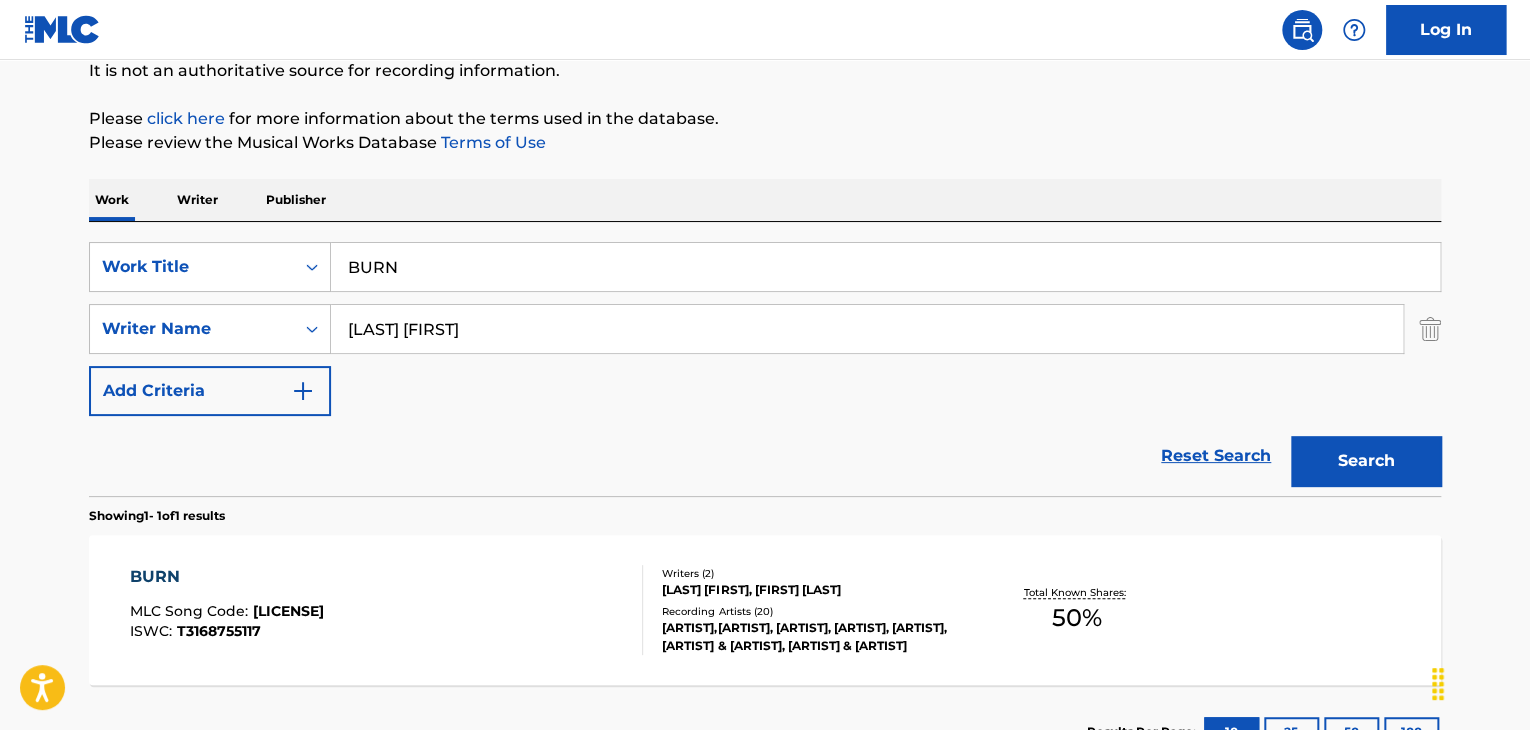 scroll, scrollTop: 358, scrollLeft: 0, axis: vertical 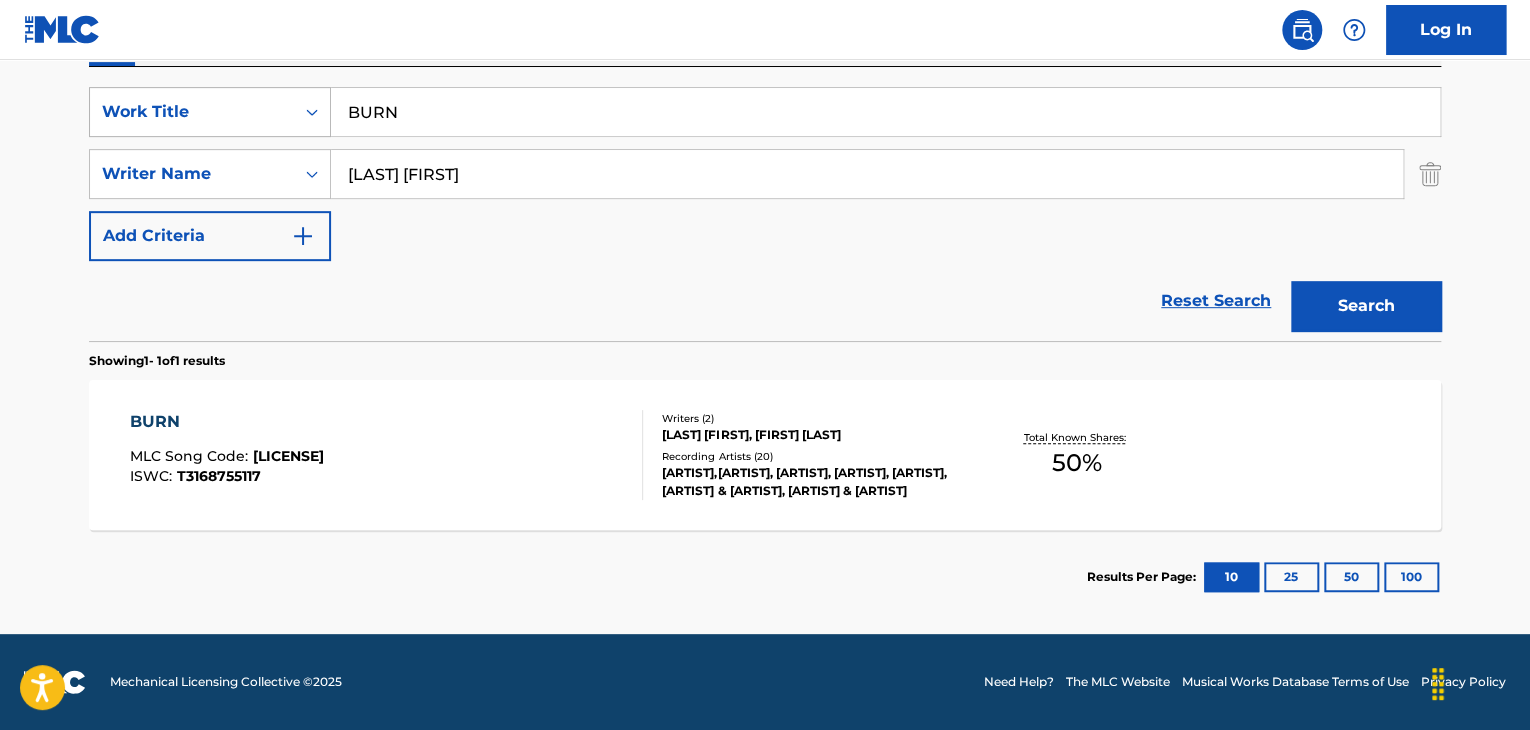 drag, startPoint x: 528, startPoint y: 124, endPoint x: 155, endPoint y: 94, distance: 374.2045 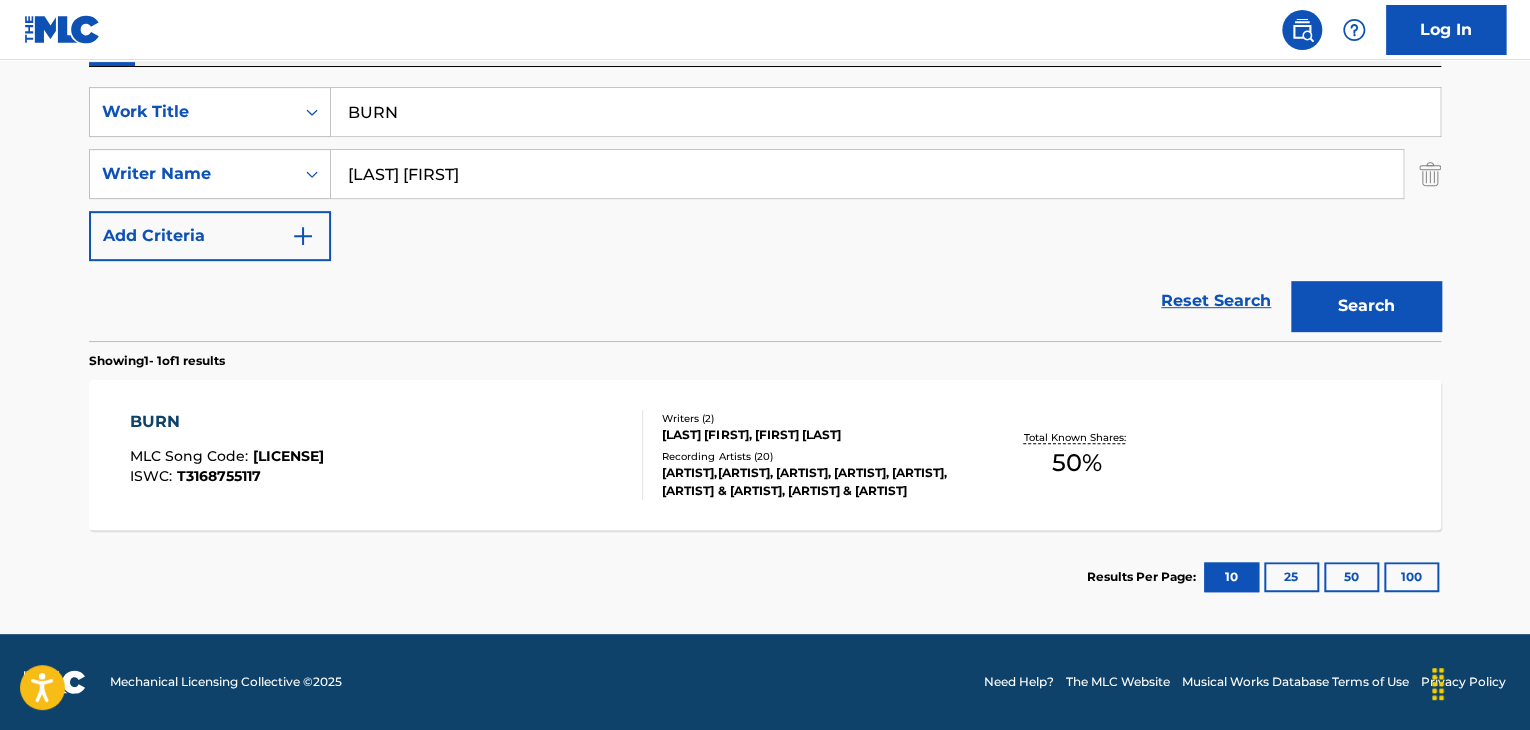 paste on "Enemies" 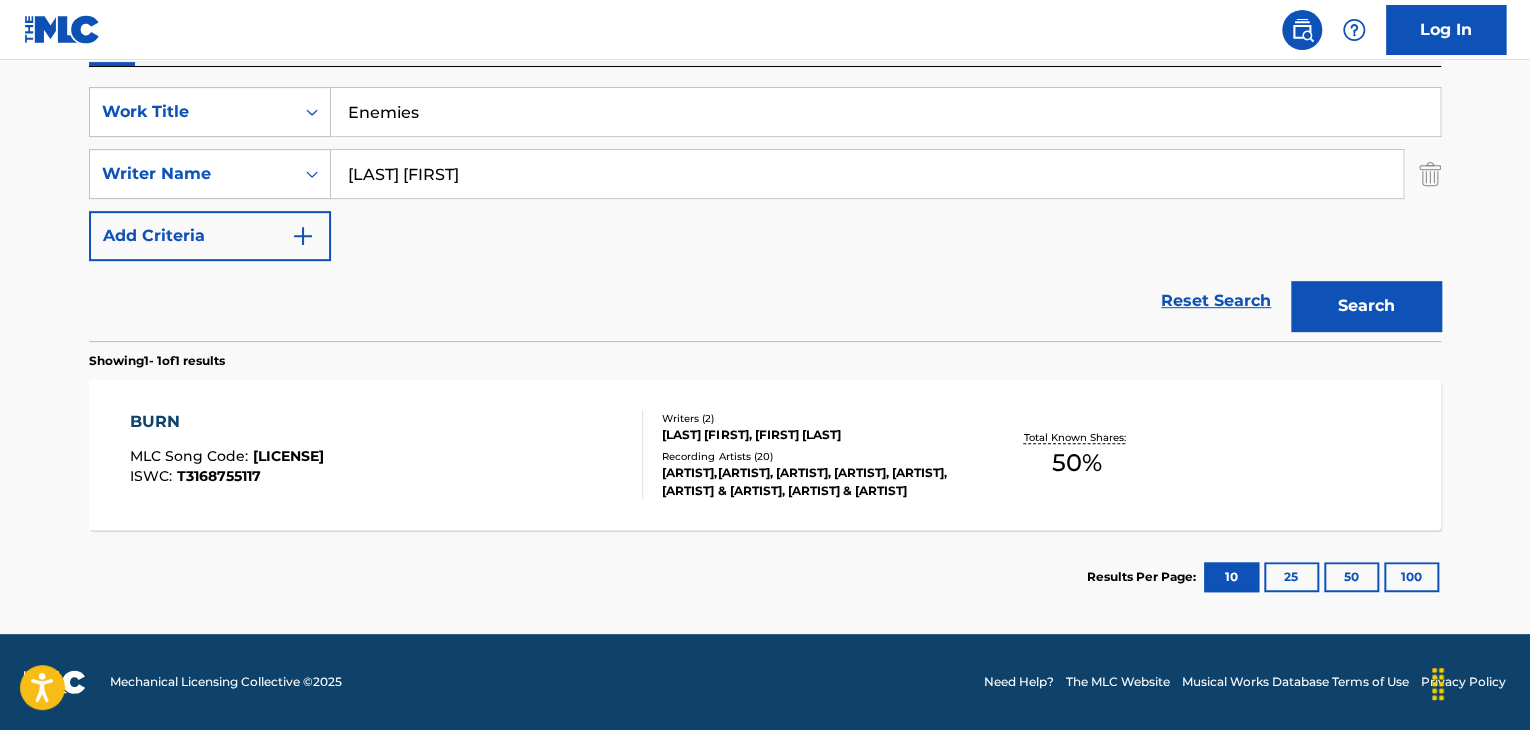 type on "Enemies" 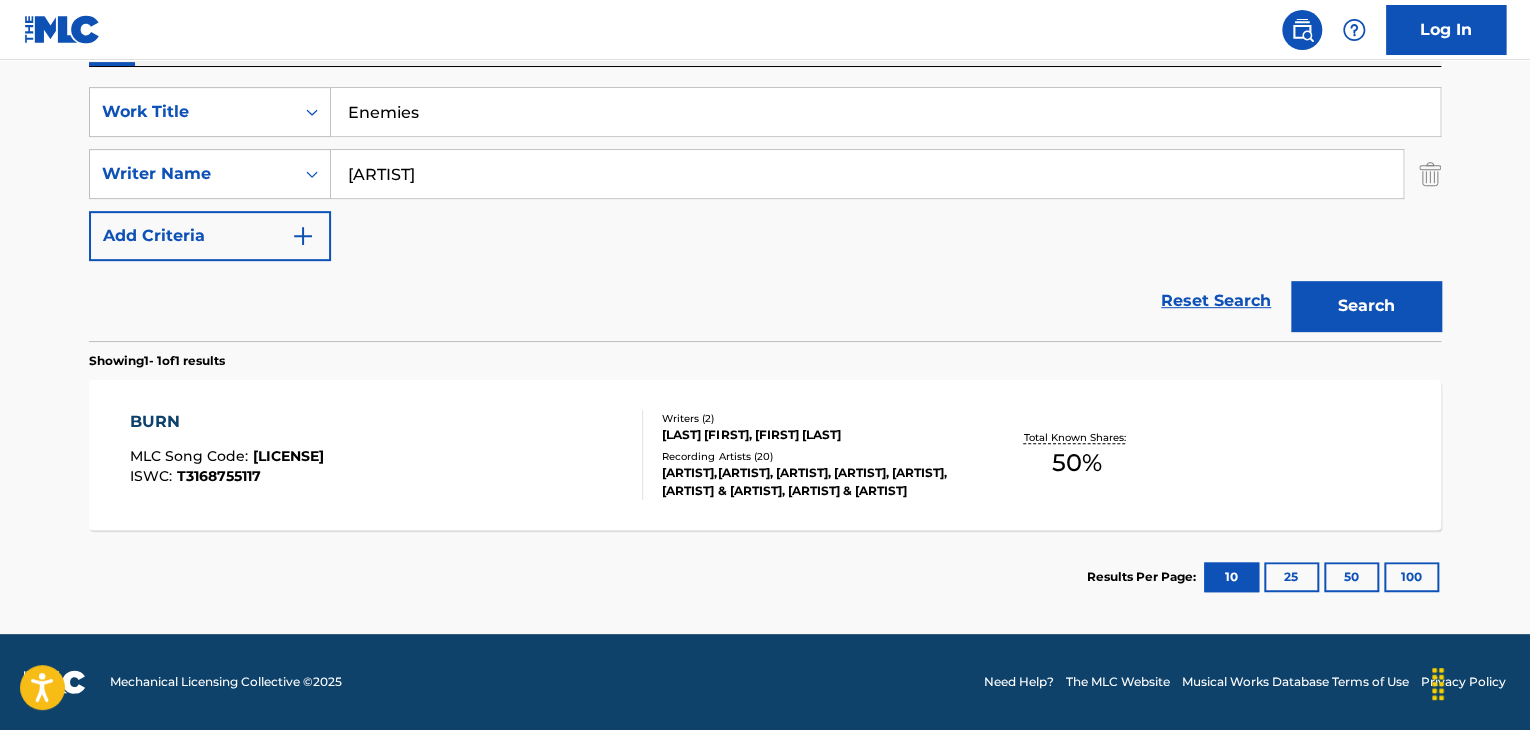 click on "Search" at bounding box center [1366, 306] 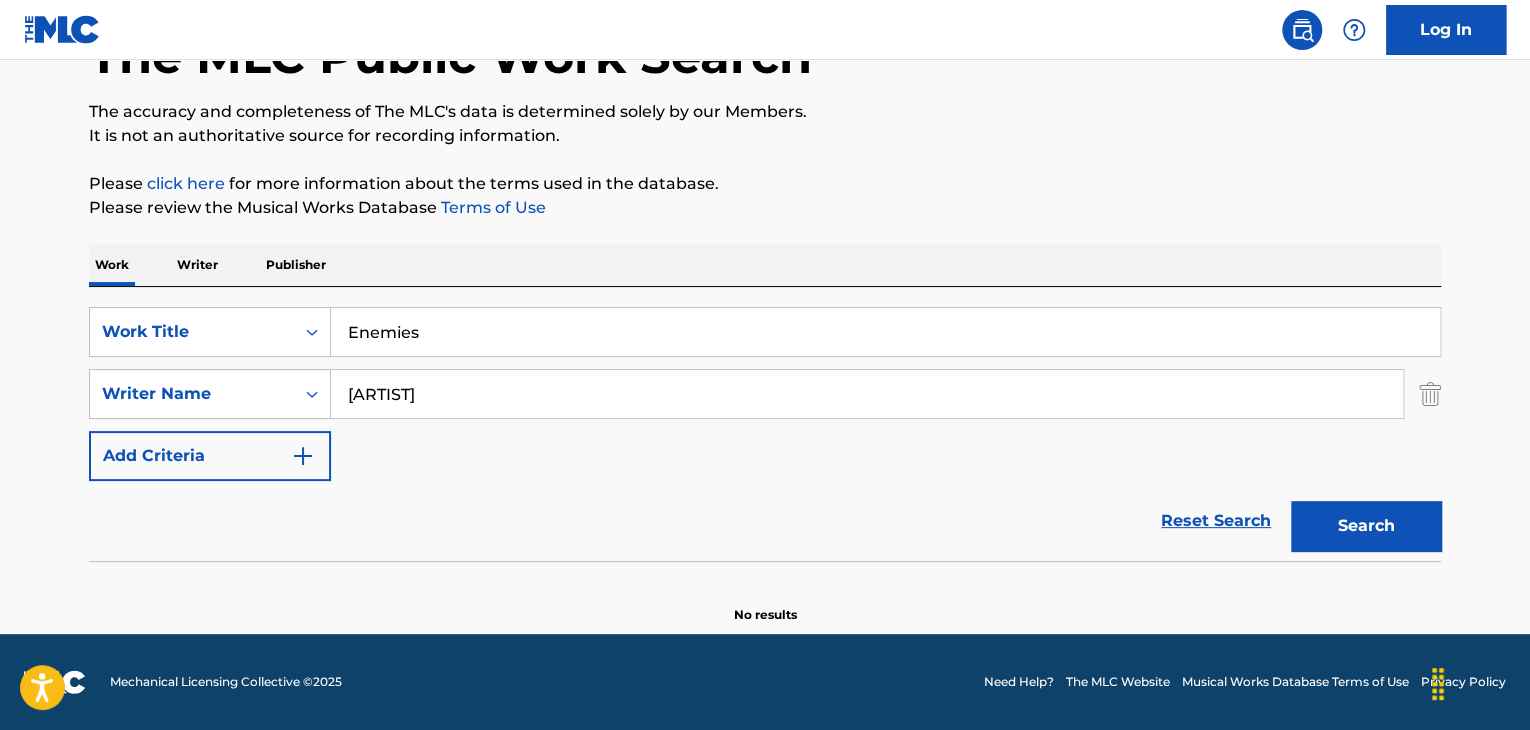 scroll, scrollTop: 138, scrollLeft: 0, axis: vertical 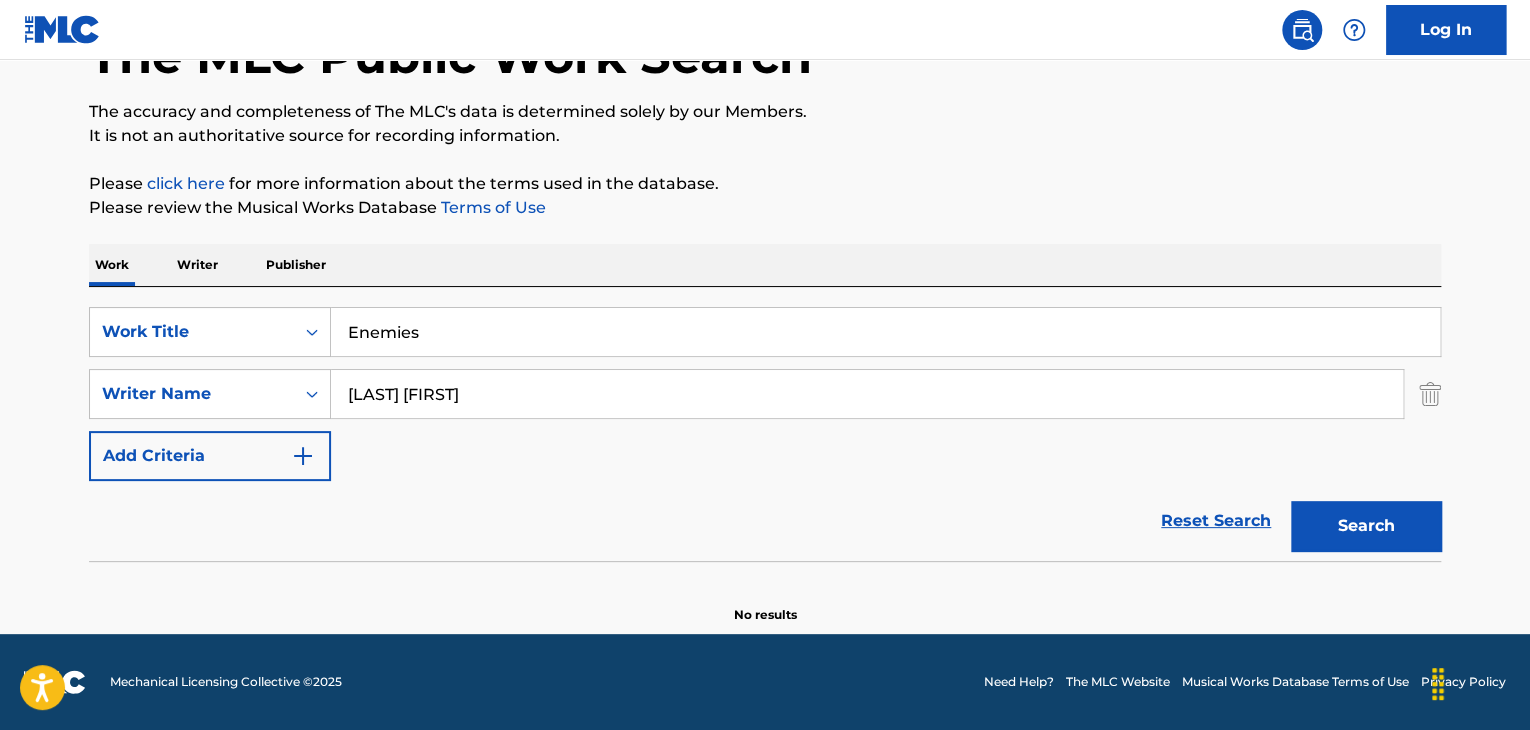 click on "Search" at bounding box center (1366, 526) 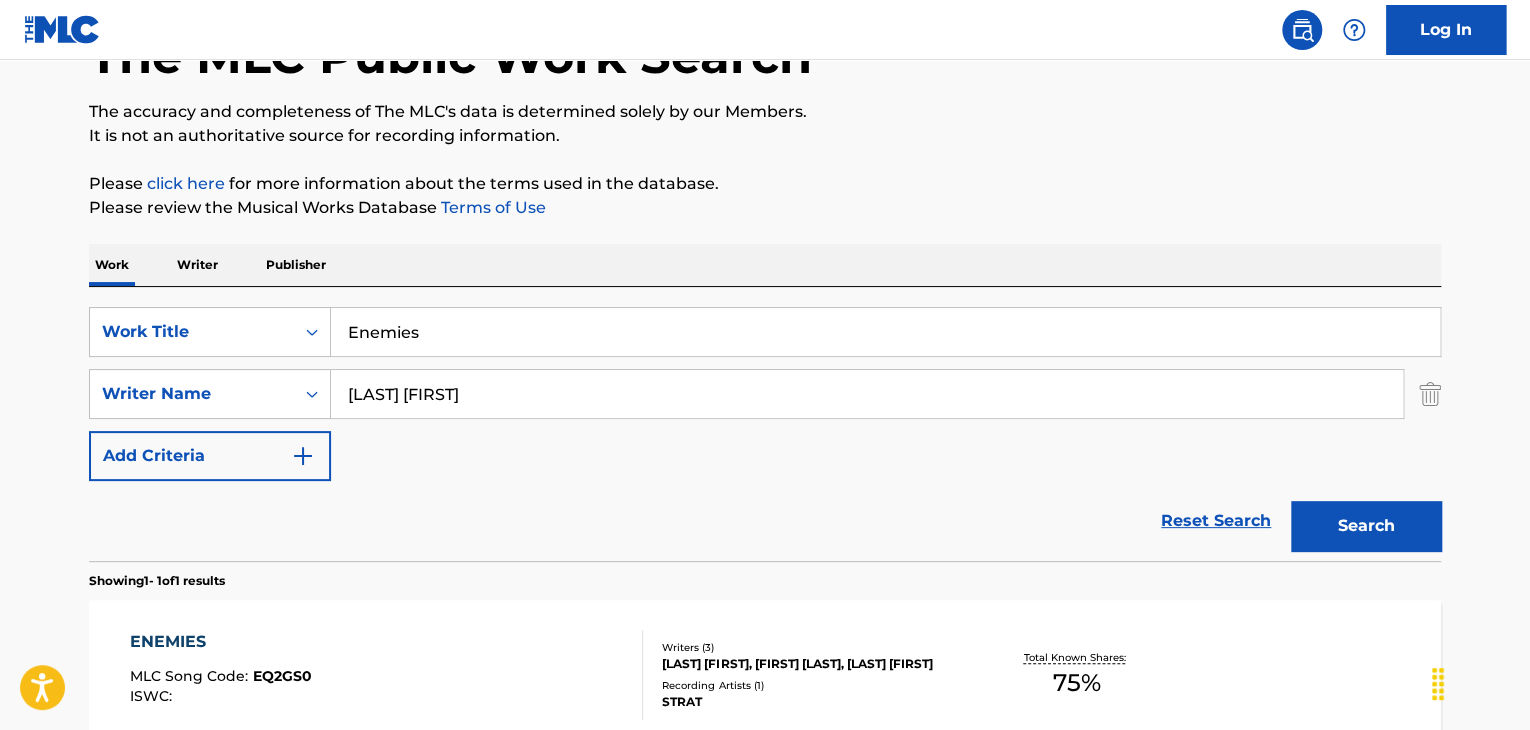 scroll, scrollTop: 338, scrollLeft: 0, axis: vertical 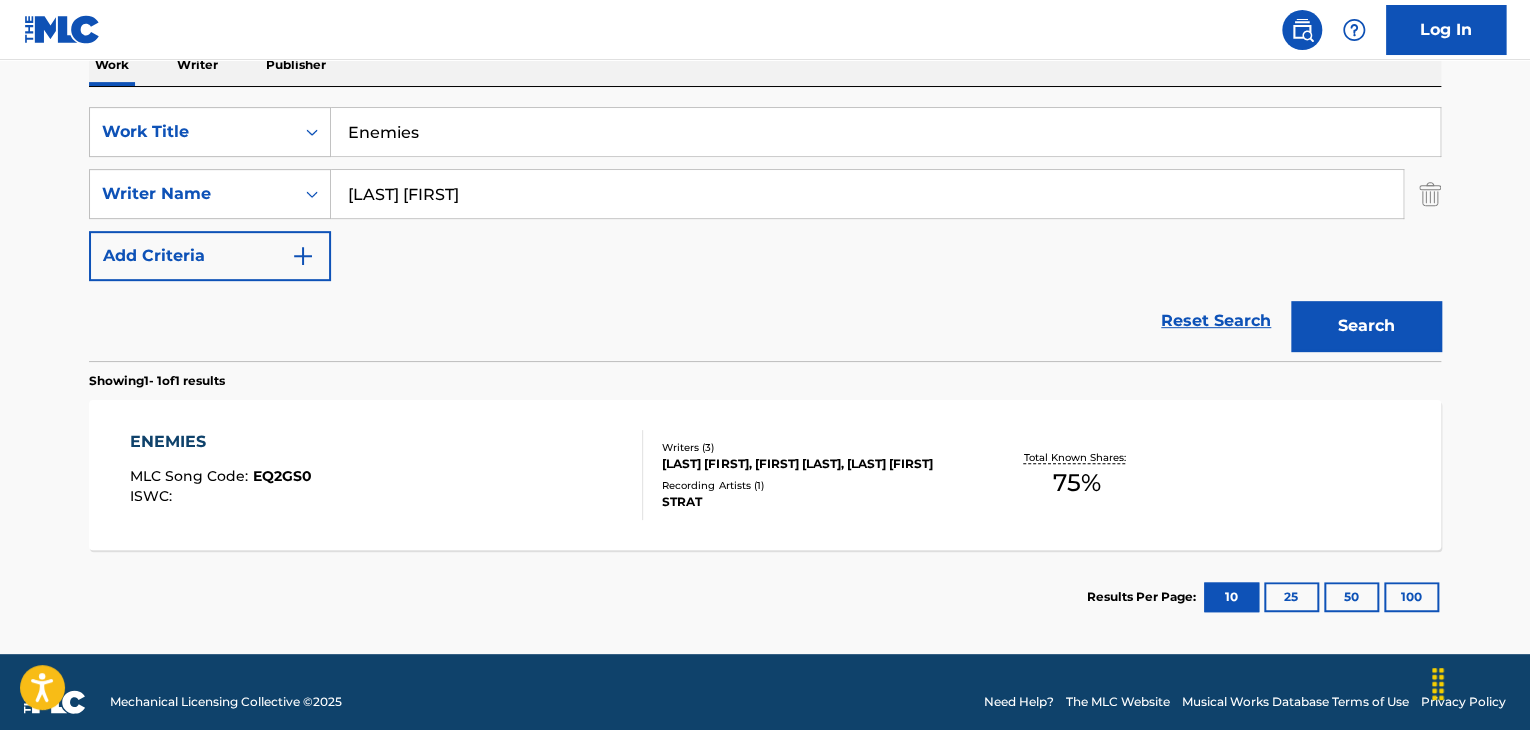 drag, startPoint x: 508, startPoint y: 188, endPoint x: 0, endPoint y: 201, distance: 508.16632 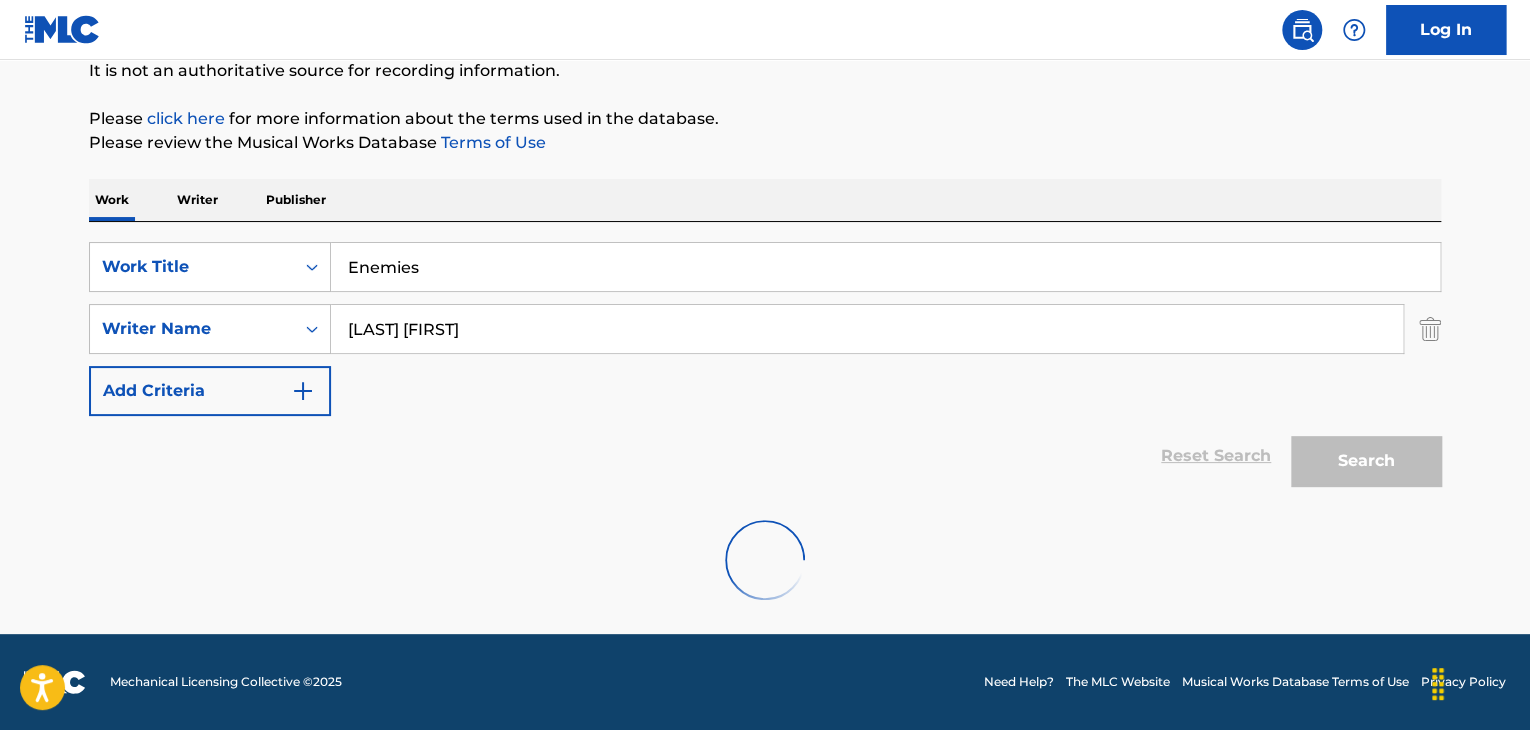 scroll, scrollTop: 338, scrollLeft: 0, axis: vertical 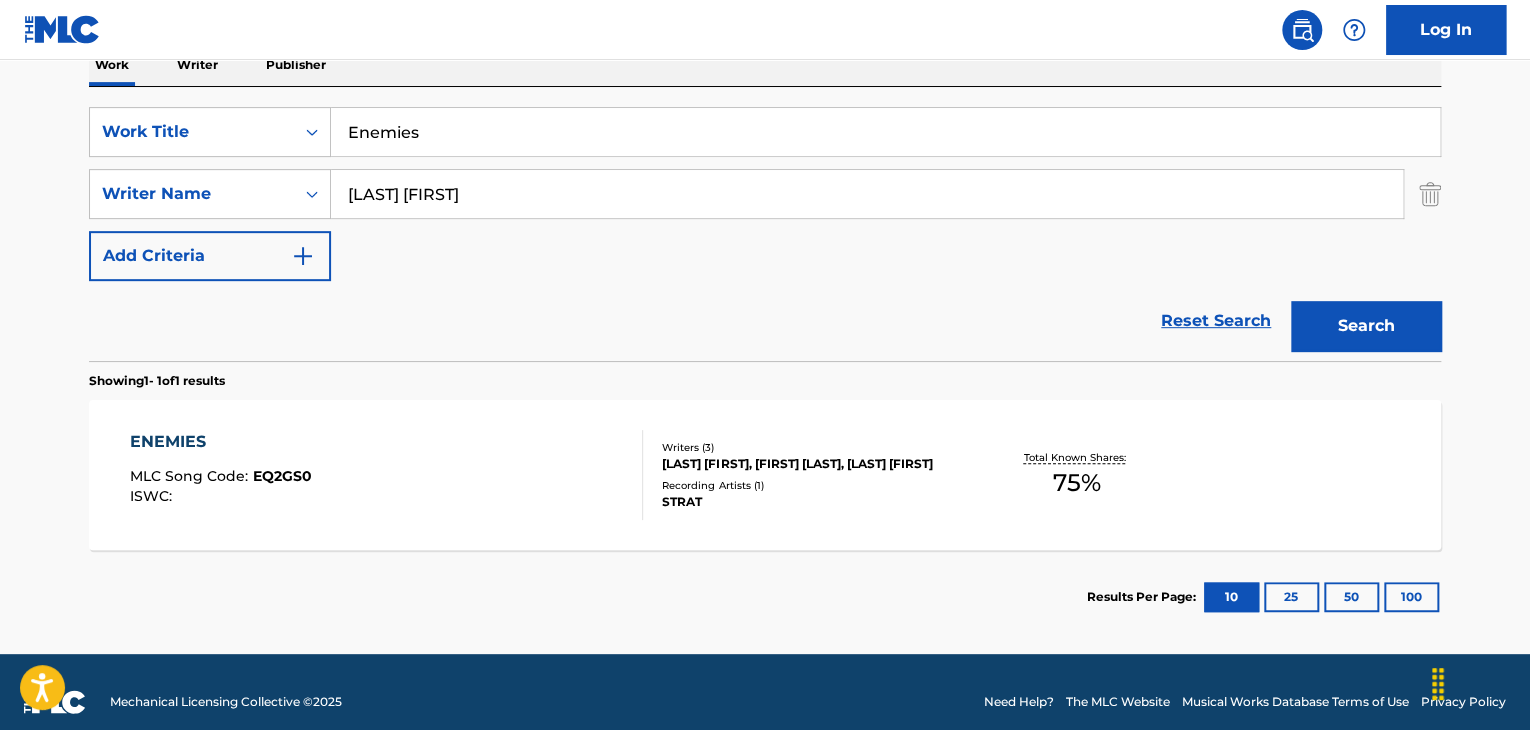 drag, startPoint x: 628, startPoint y: 202, endPoint x: 0, endPoint y: 202, distance: 628 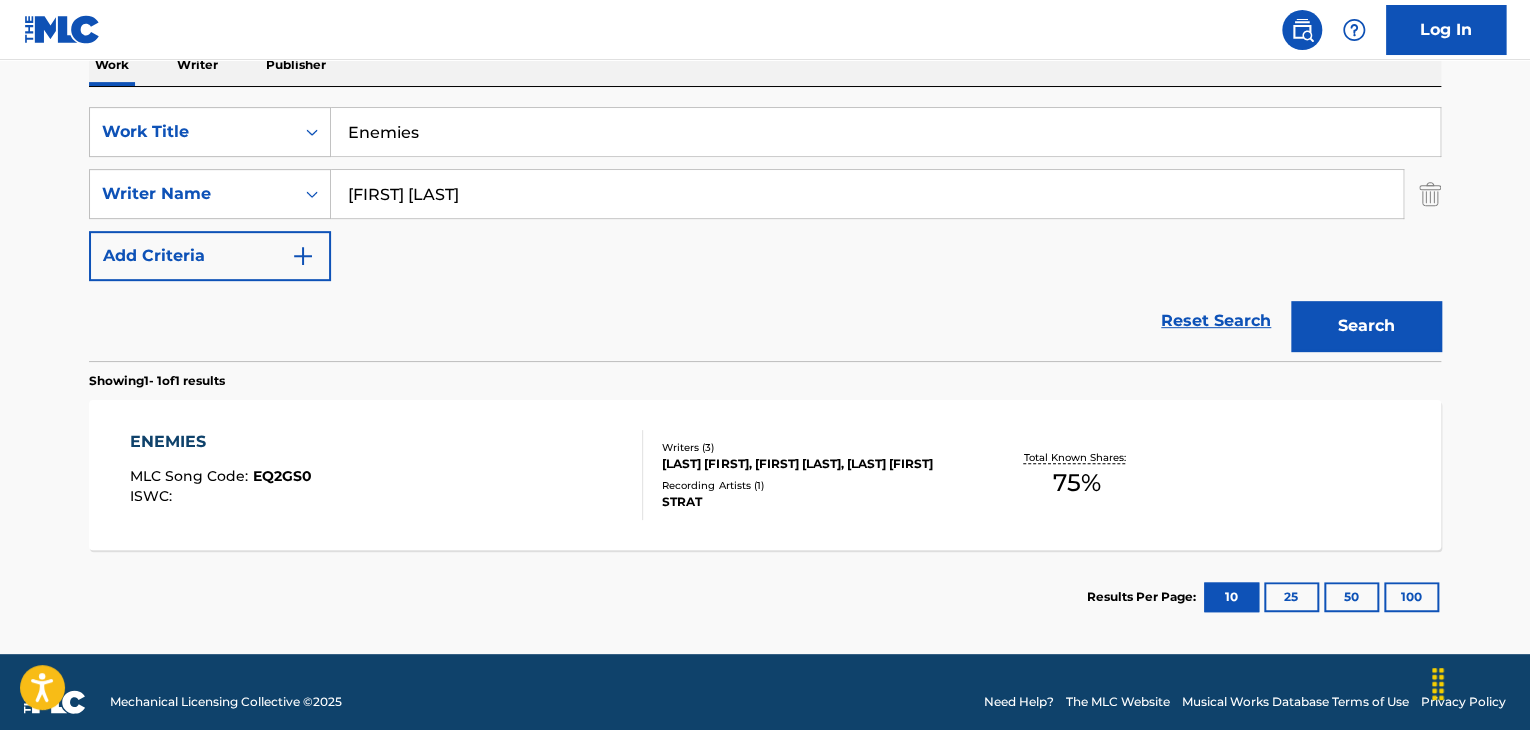 click on "Search" at bounding box center [1366, 326] 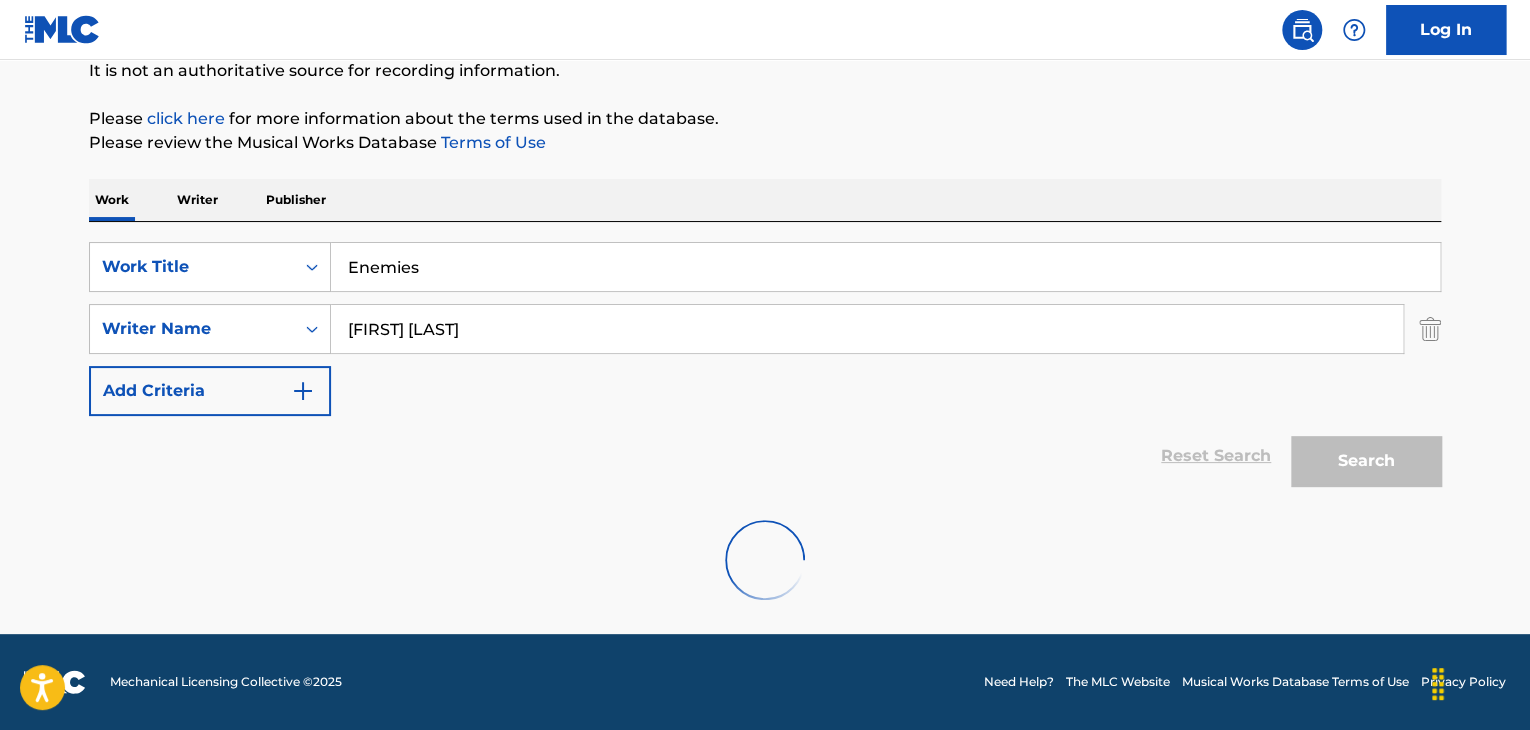 scroll, scrollTop: 138, scrollLeft: 0, axis: vertical 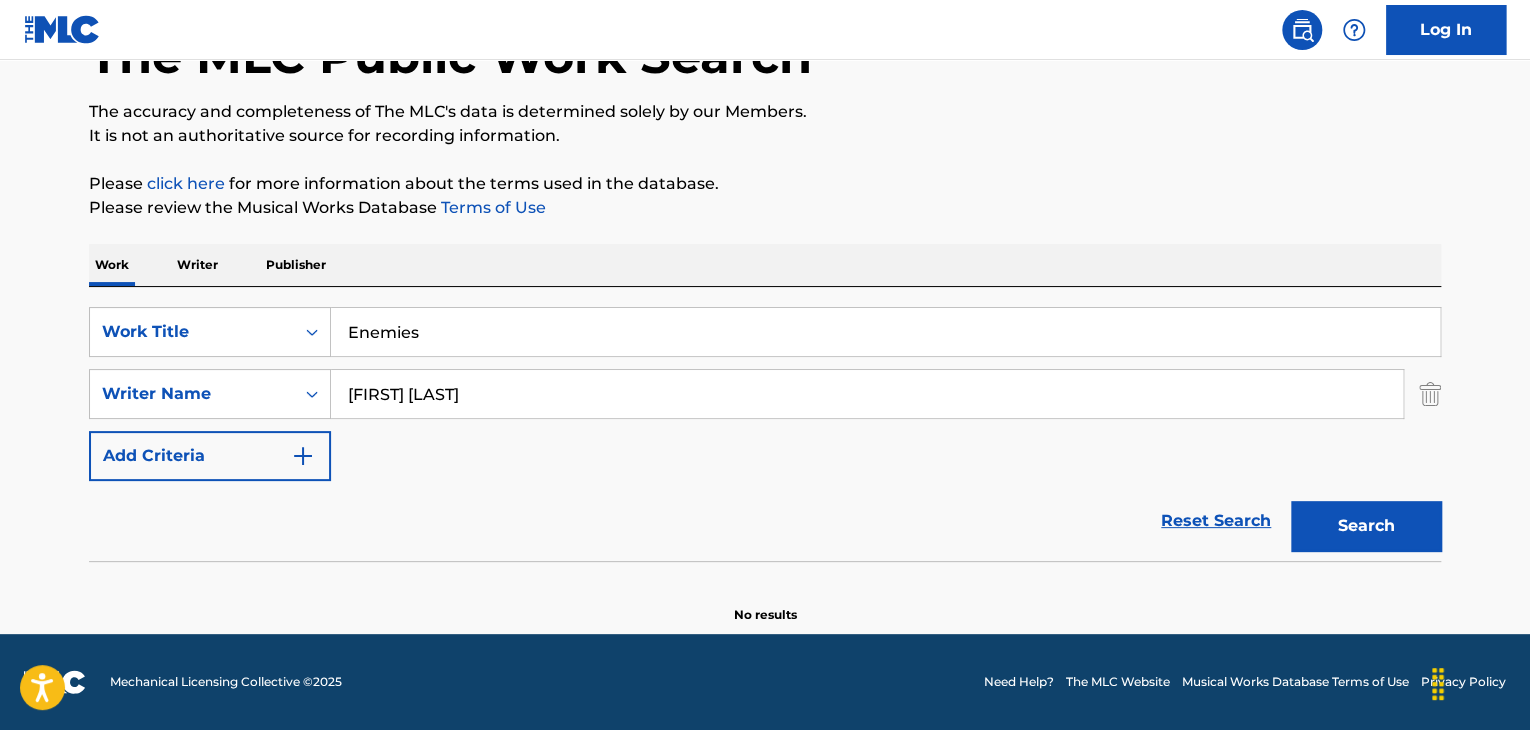 drag, startPoint x: 519, startPoint y: 397, endPoint x: 0, endPoint y: 397, distance: 519 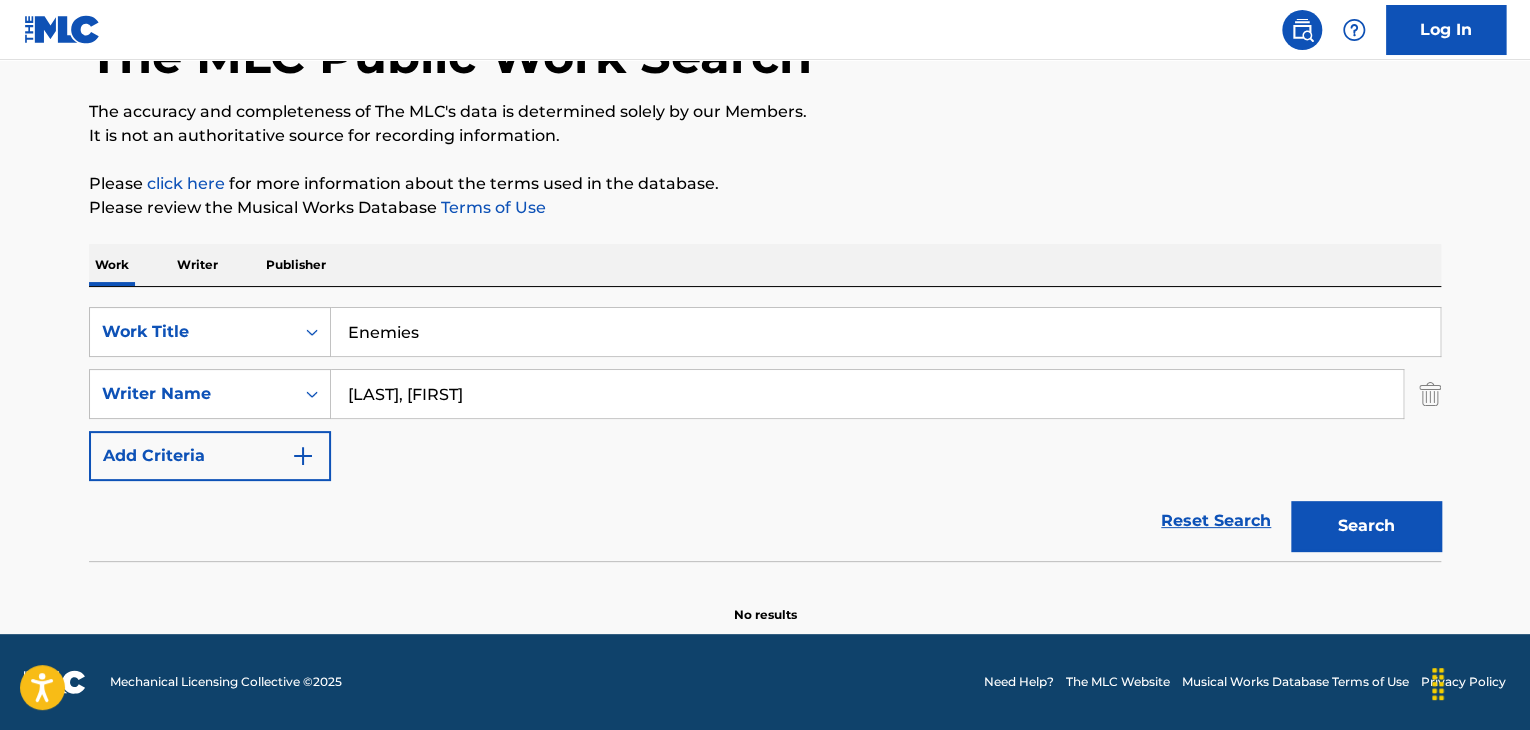 type on "[LAST], [FIRST]" 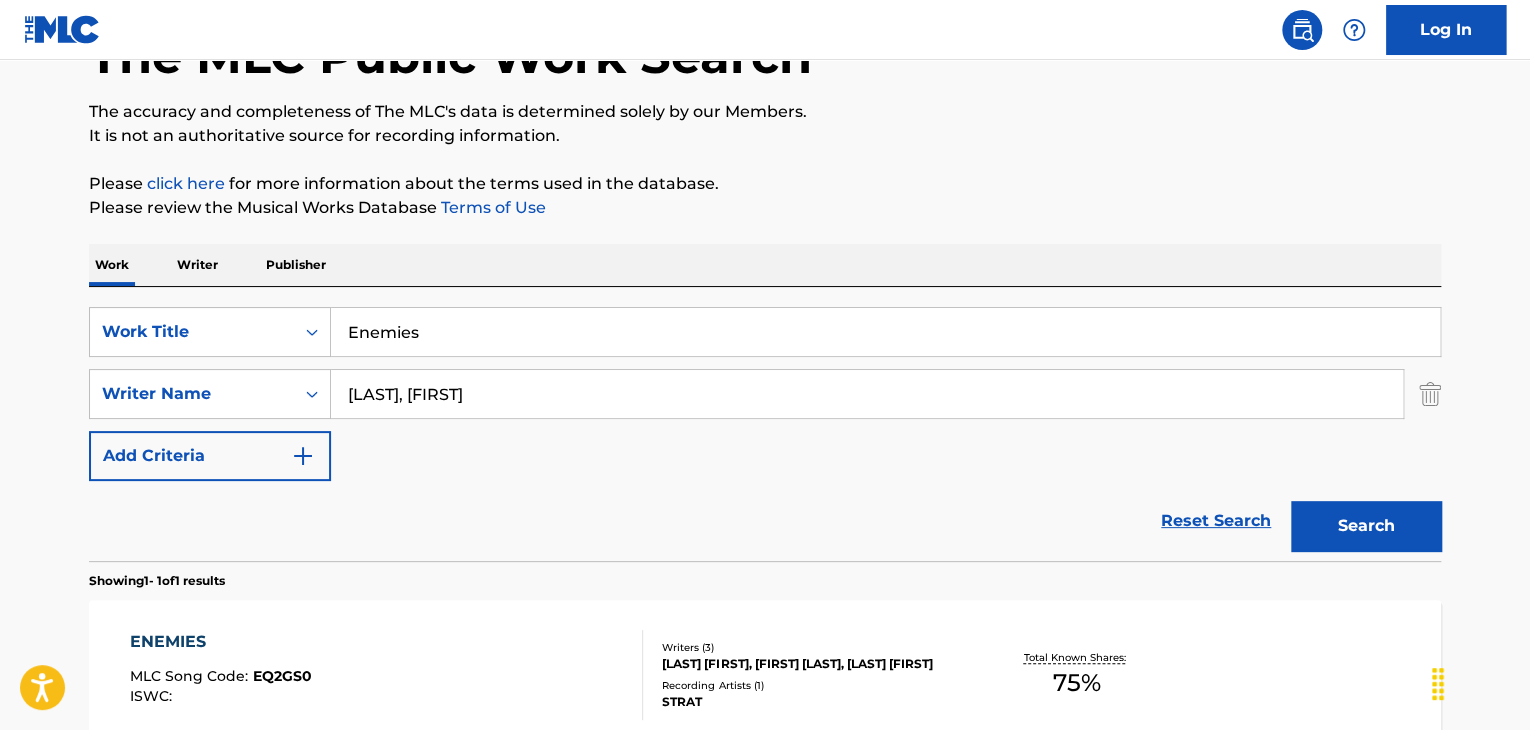 scroll, scrollTop: 338, scrollLeft: 0, axis: vertical 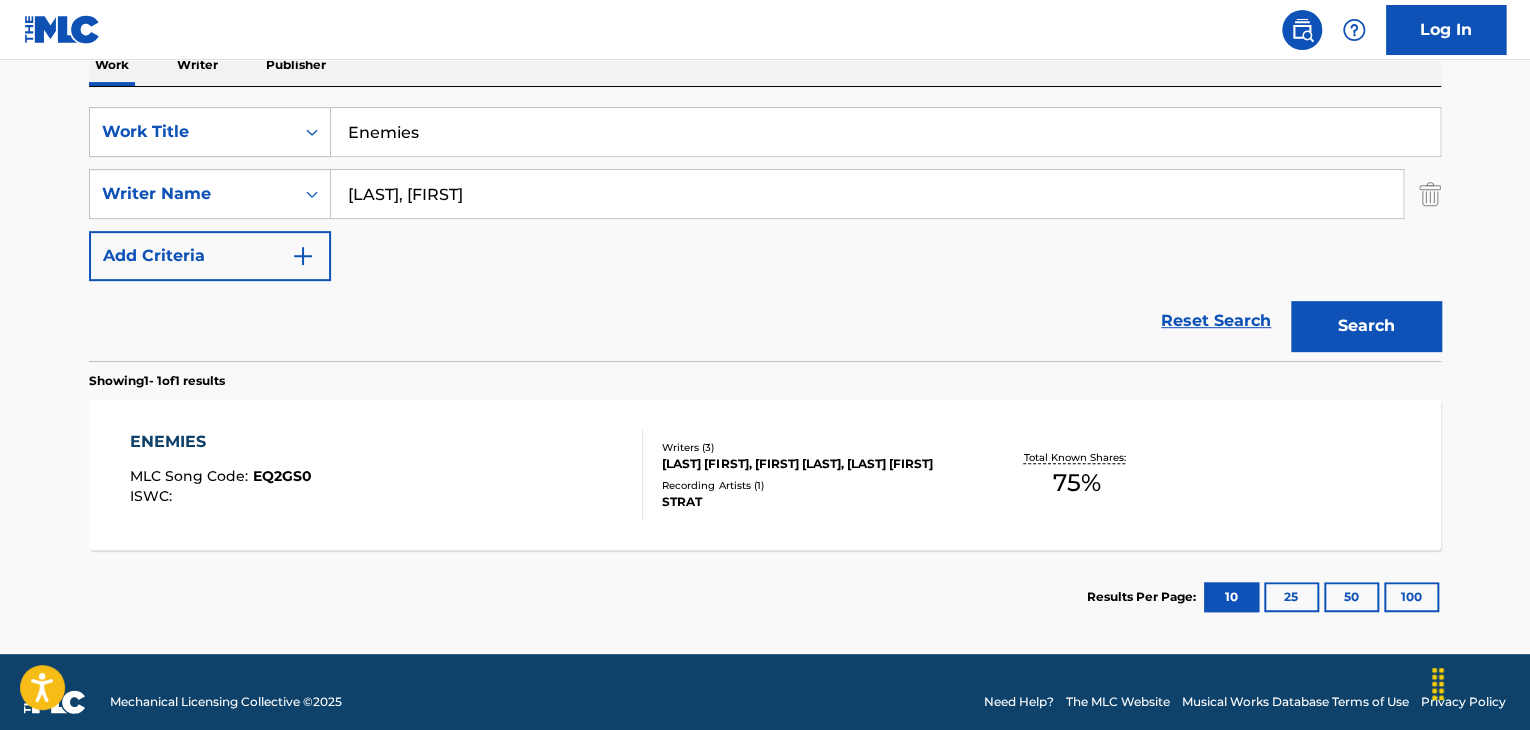 click on "EQ2GS0" at bounding box center (282, 476) 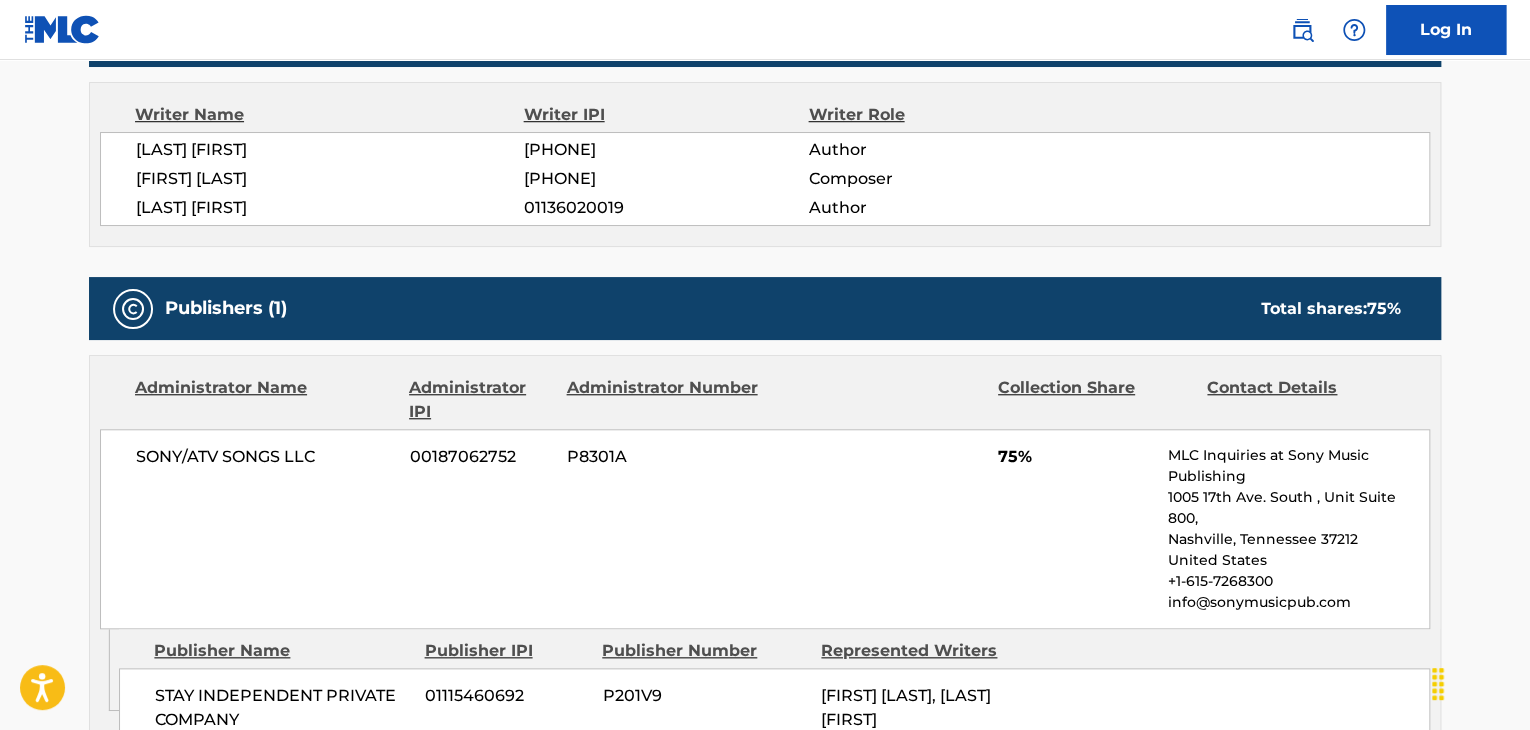scroll, scrollTop: 800, scrollLeft: 0, axis: vertical 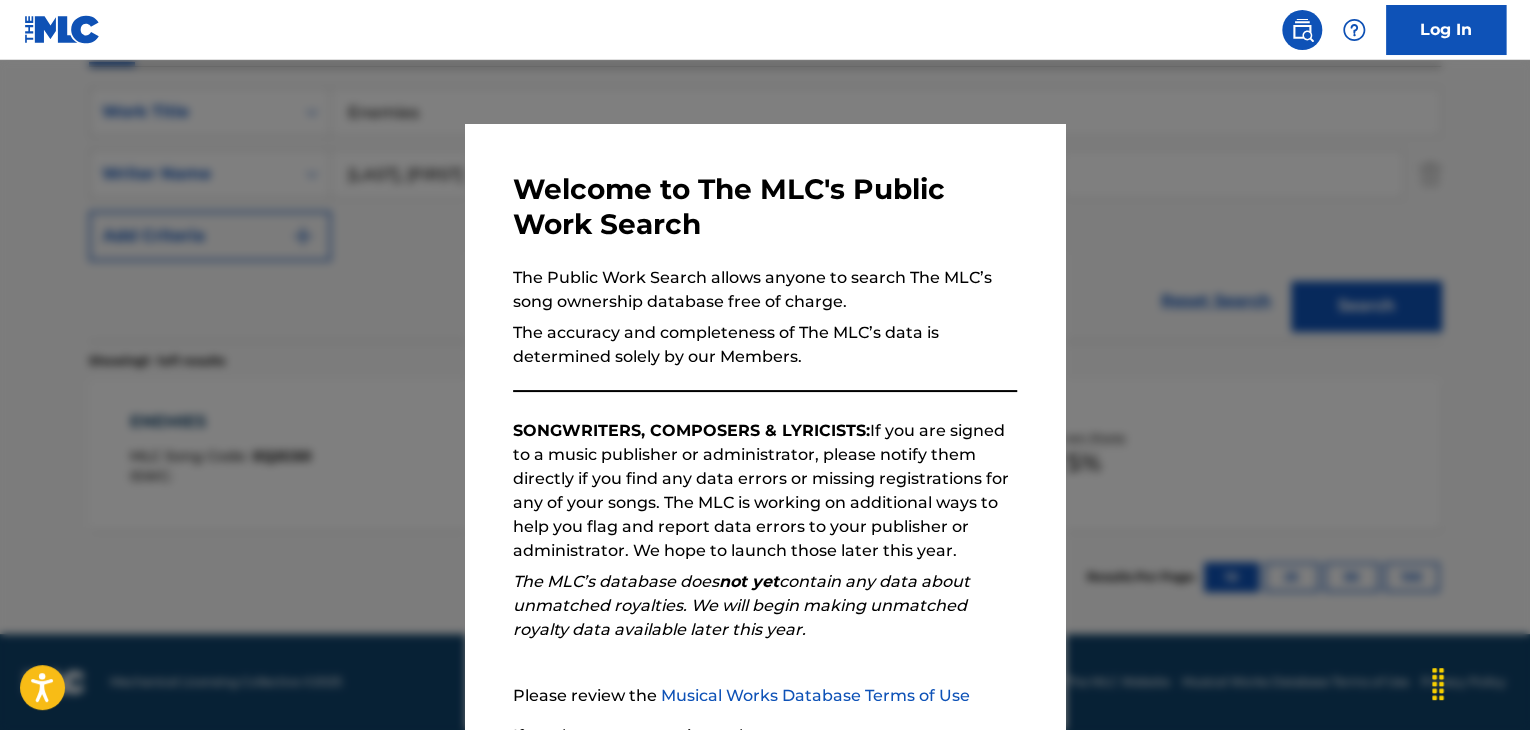 click at bounding box center [765, 425] 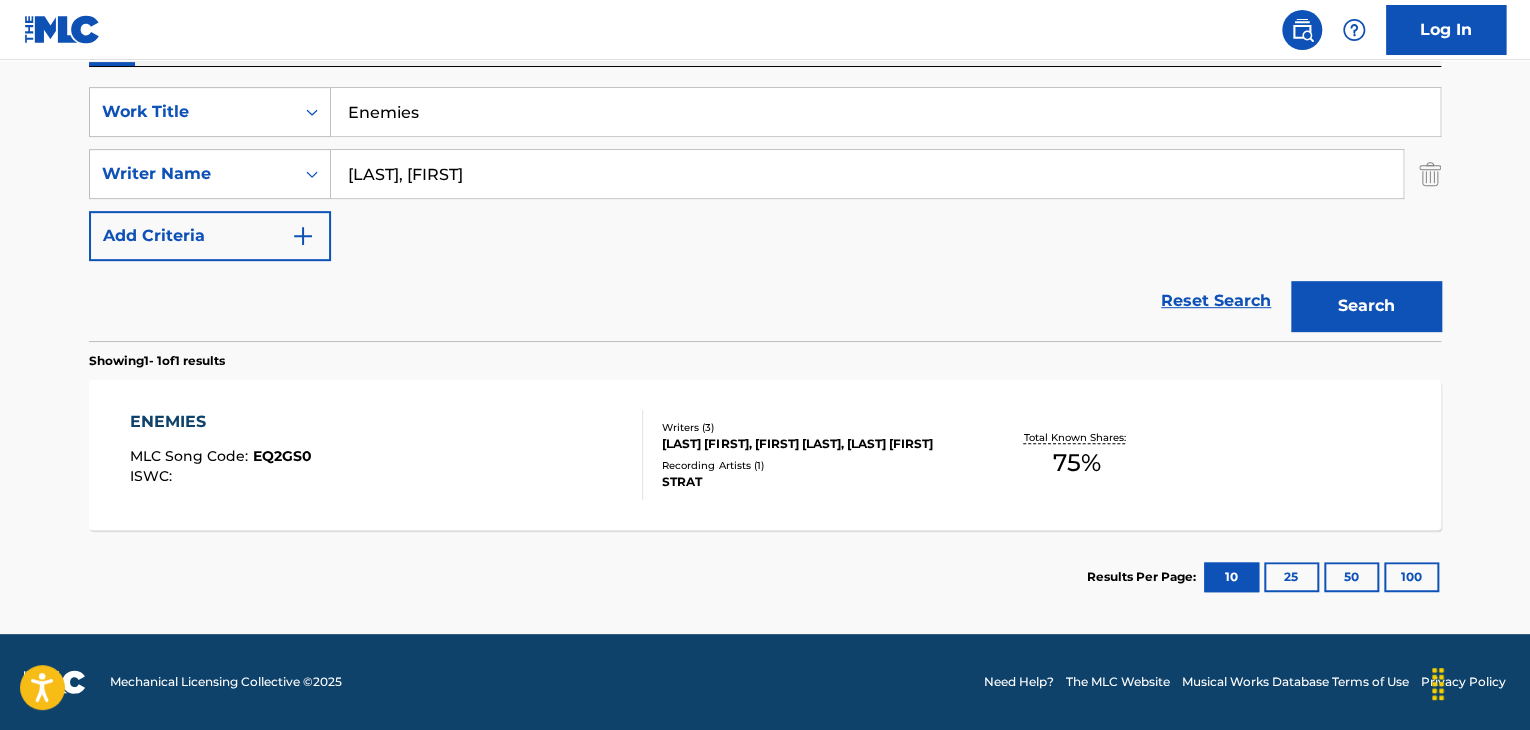 drag, startPoint x: 511, startPoint y: 112, endPoint x: 0, endPoint y: 45, distance: 515.37366 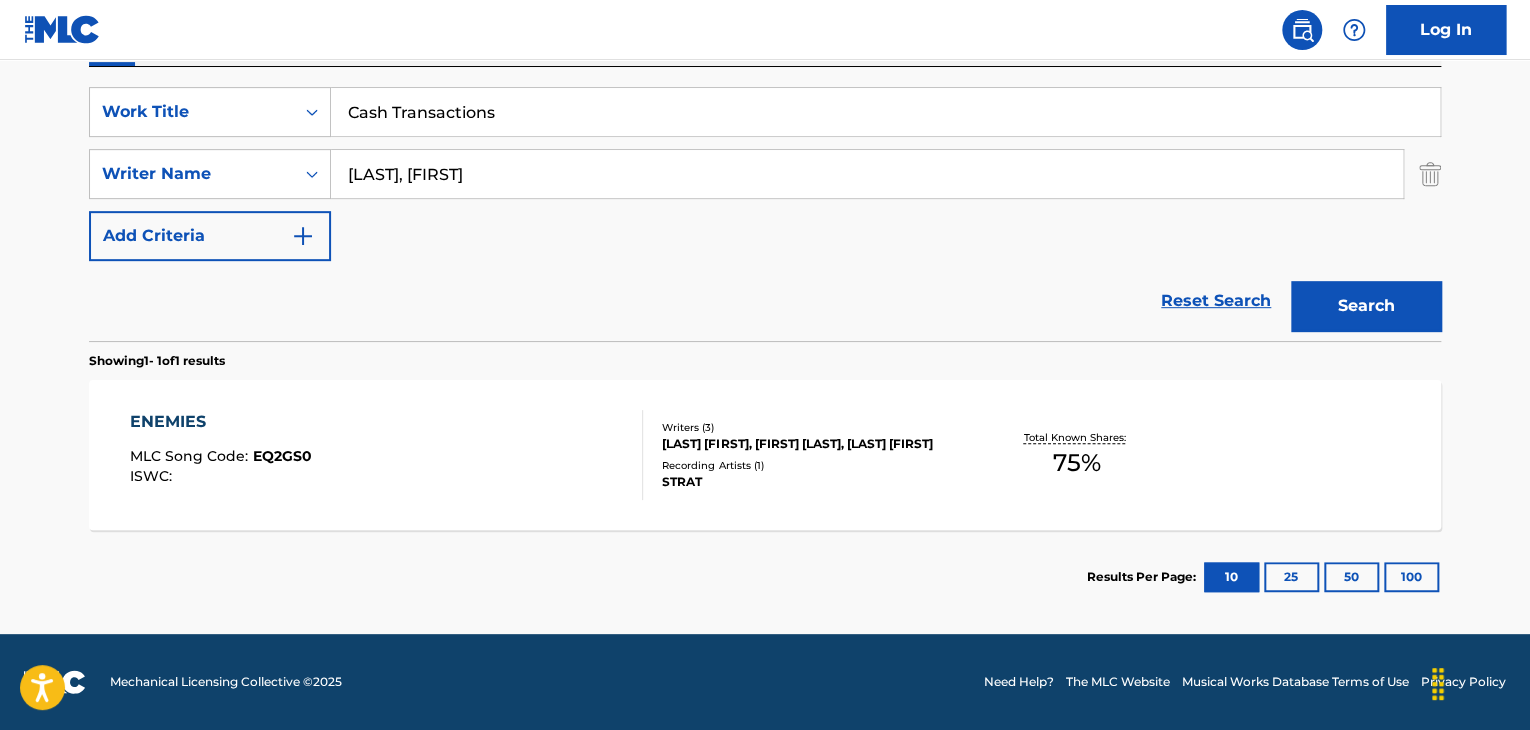 type on "Cash Transactions" 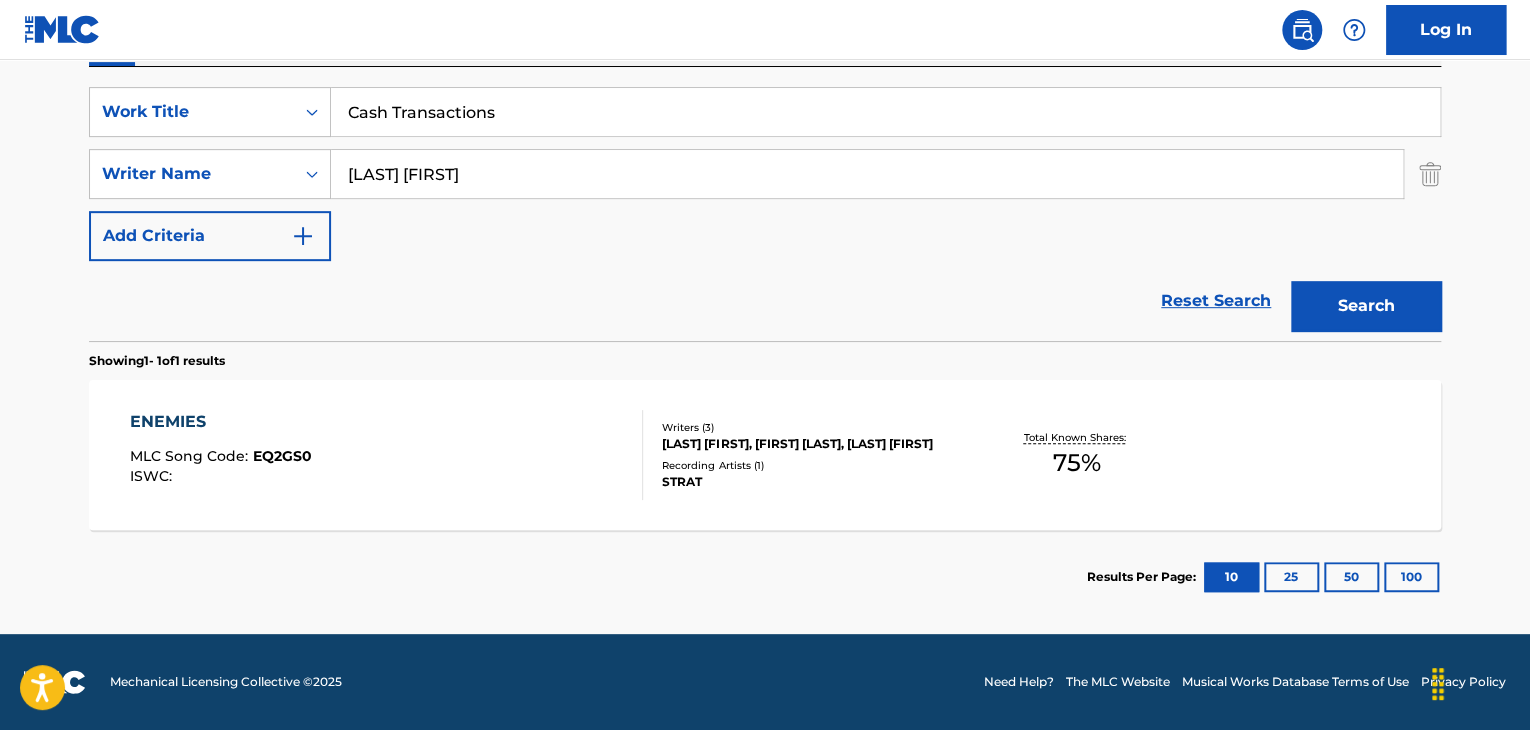 type on "[LAST] [FIRST]" 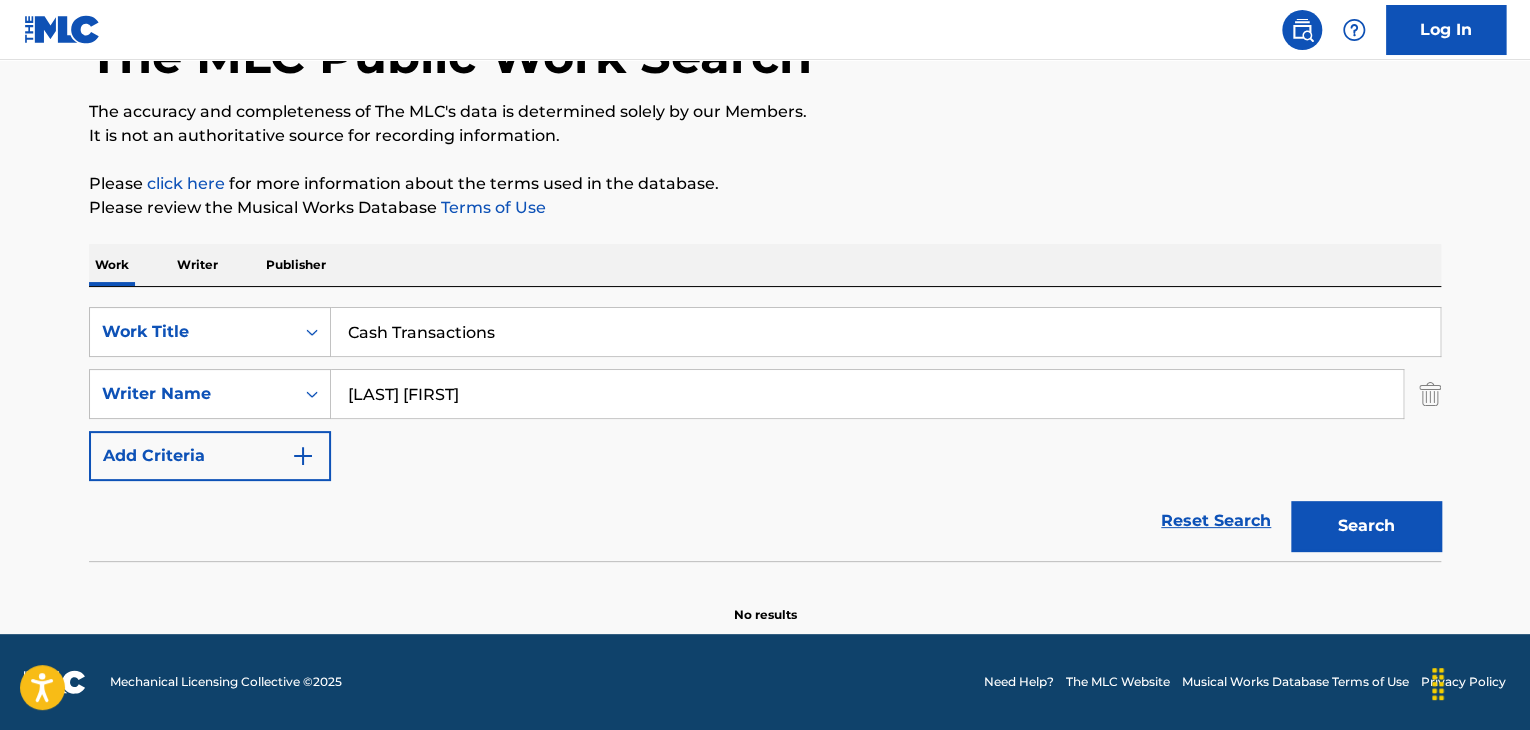 scroll, scrollTop: 138, scrollLeft: 0, axis: vertical 